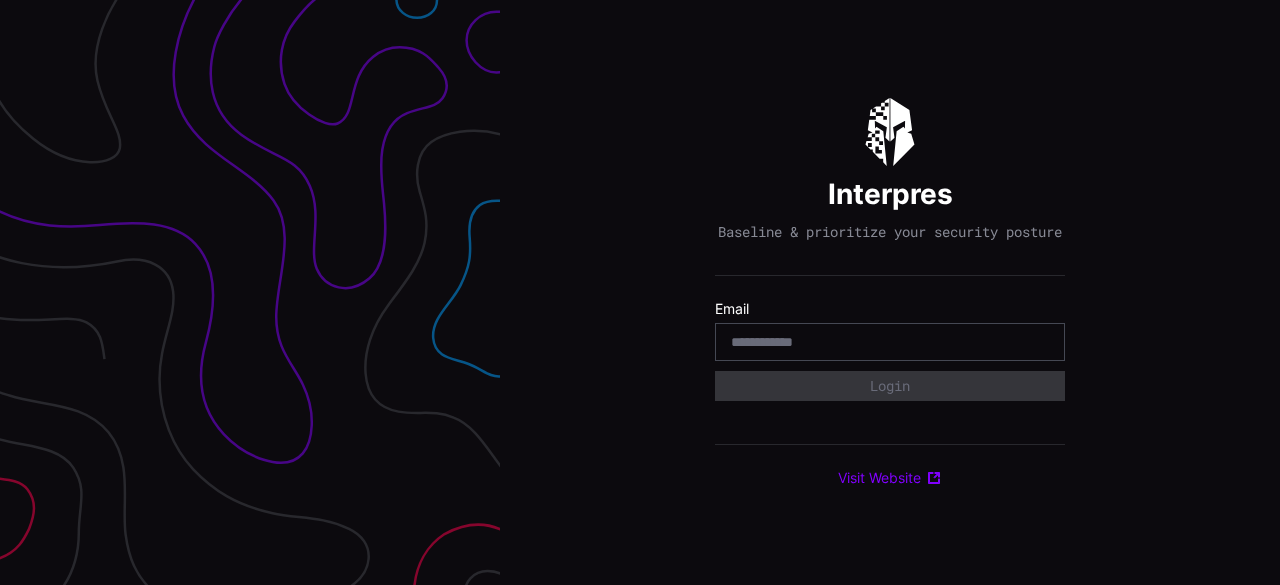 scroll, scrollTop: 0, scrollLeft: 0, axis: both 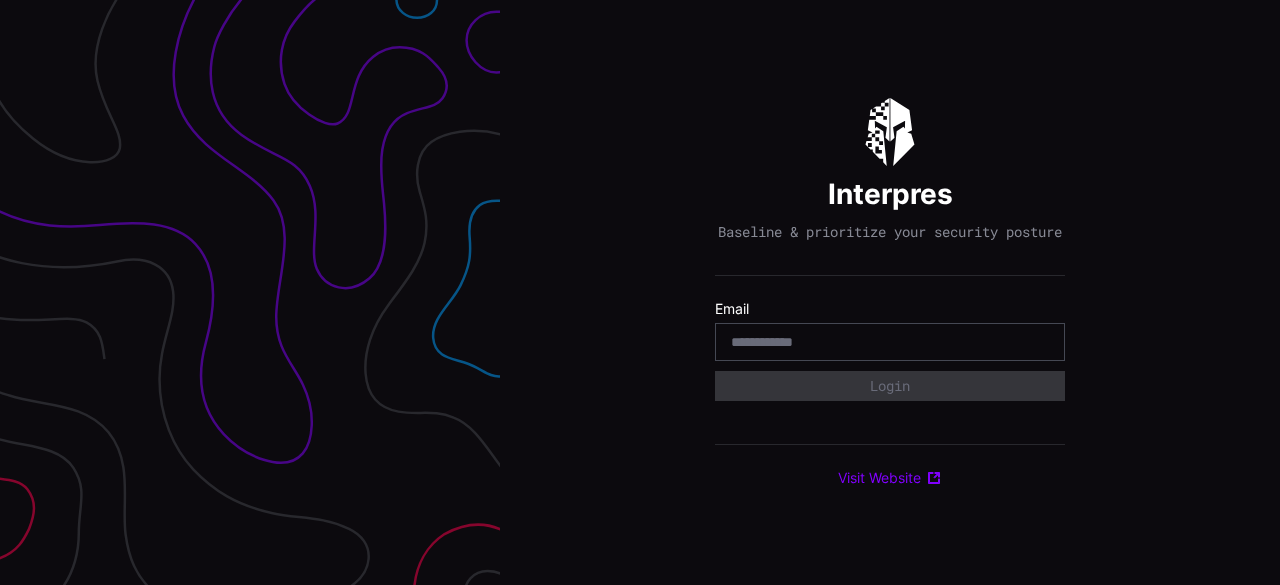 type on "**********" 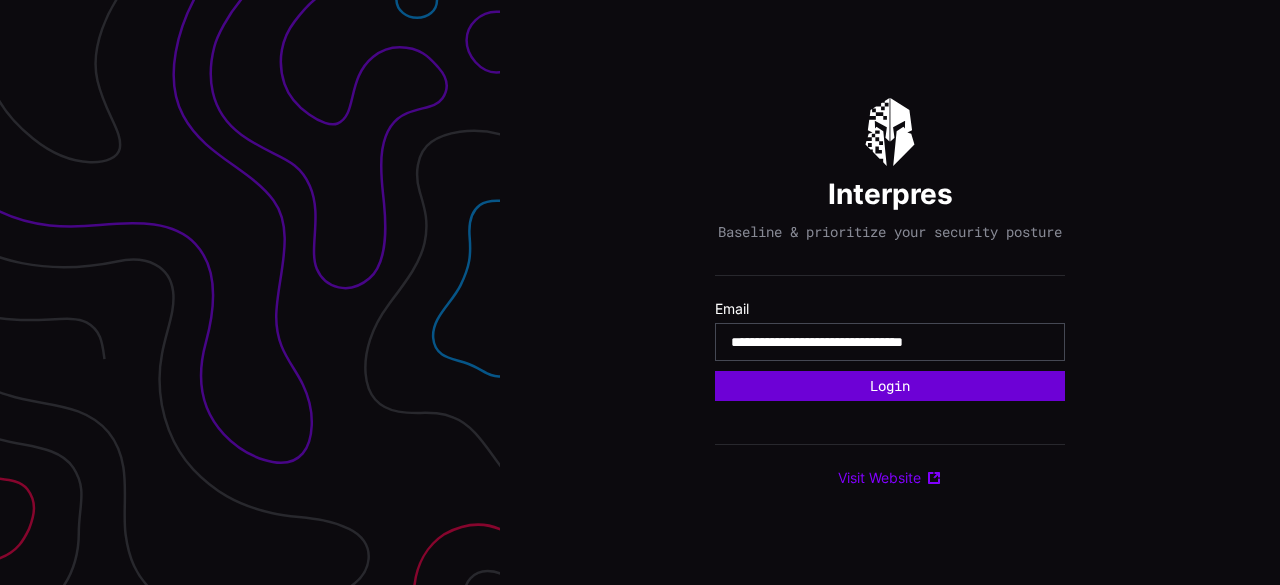 click on "Login" at bounding box center [890, 386] 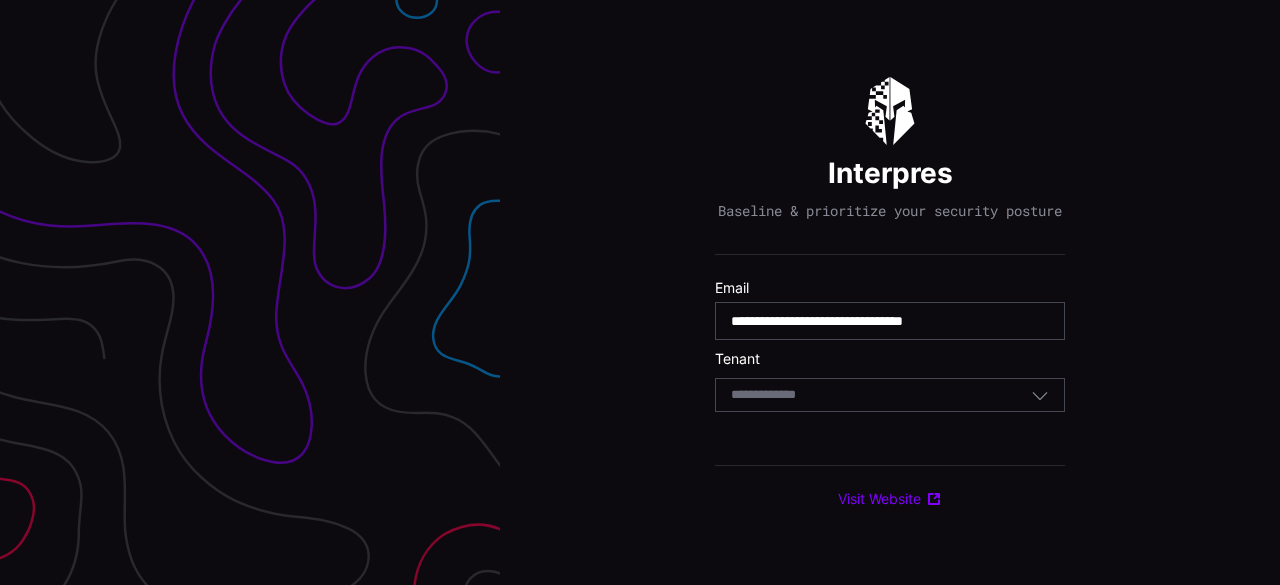 click on "Select Tenant" at bounding box center [881, 395] 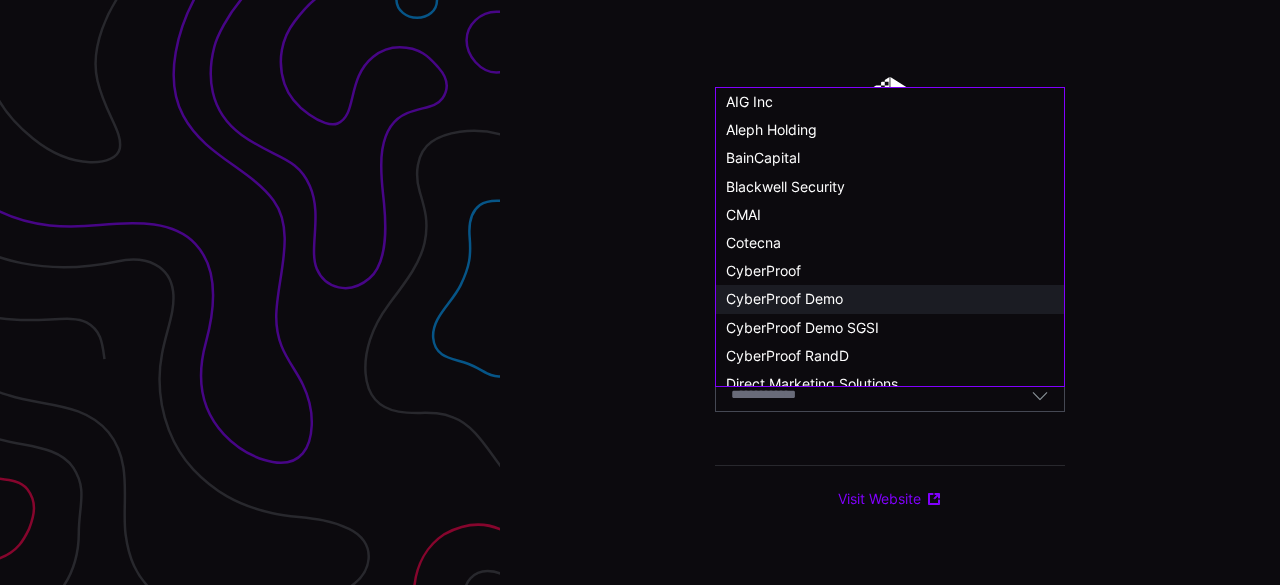 click on "CyberProof Demo" at bounding box center (784, 298) 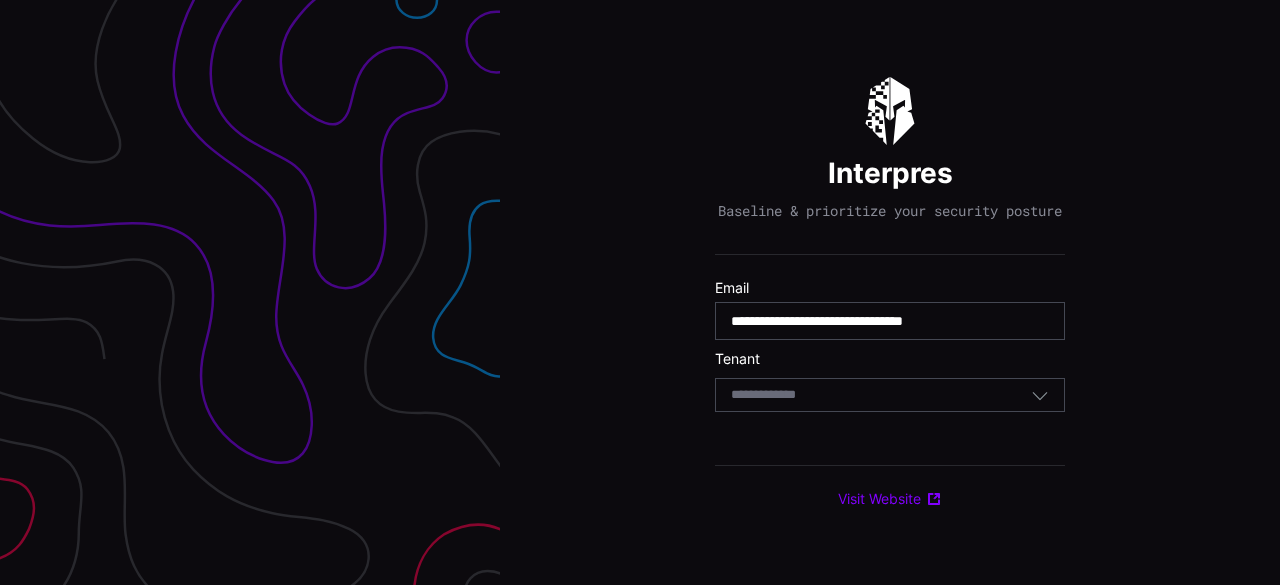 type 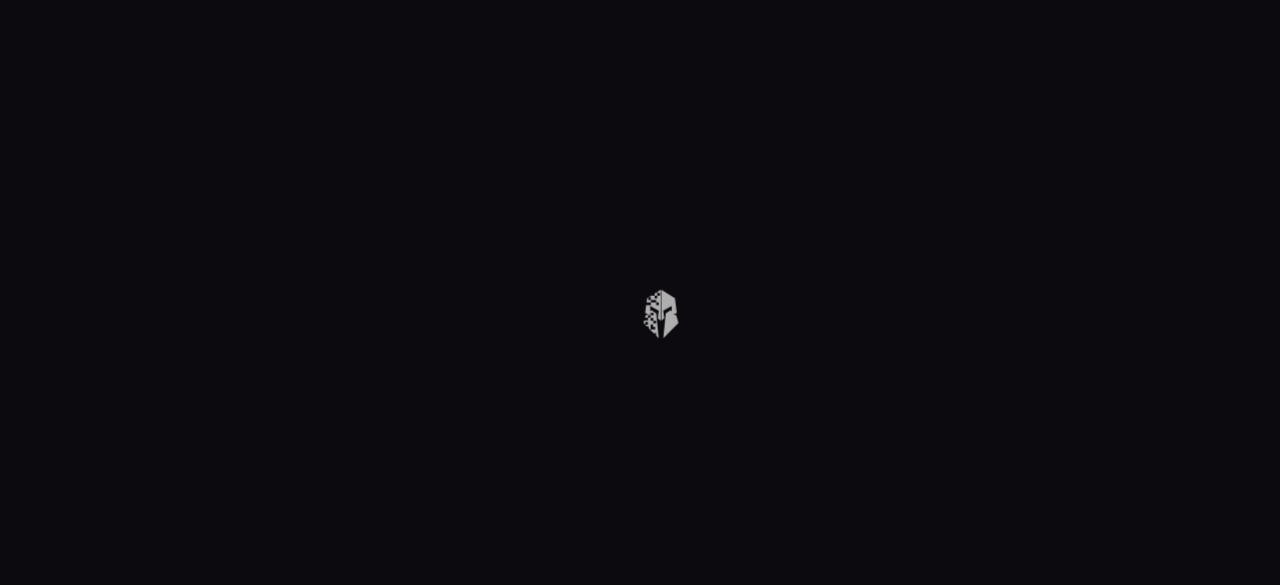 scroll, scrollTop: 0, scrollLeft: 0, axis: both 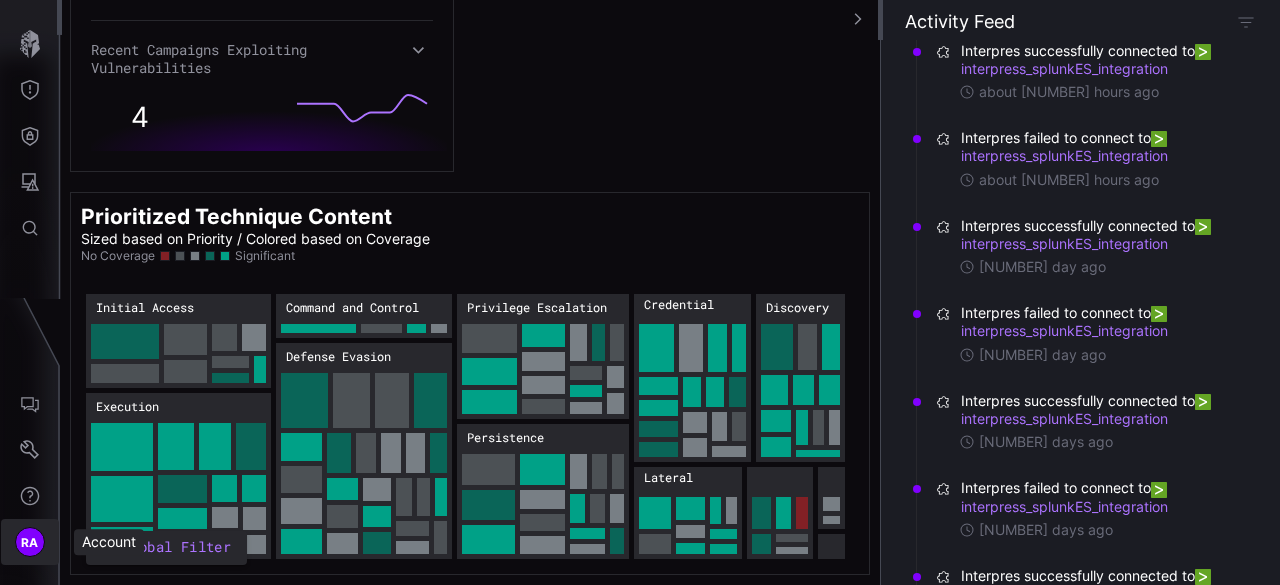 click on "RA" at bounding box center (30, 542) 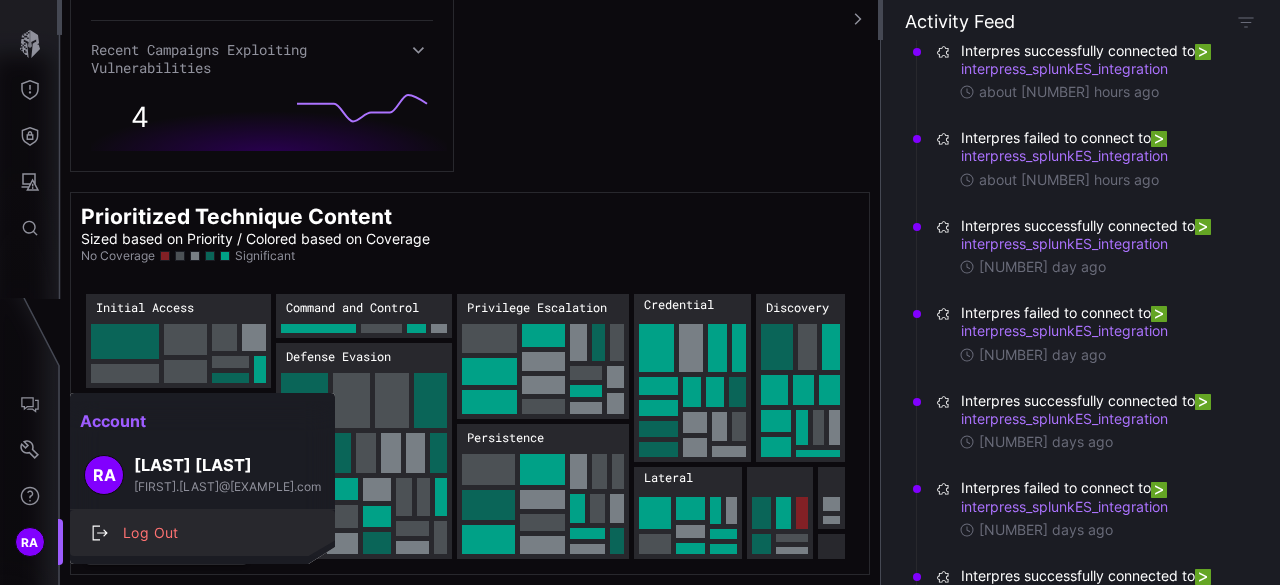 click on "Log Out" at bounding box center [213, 533] 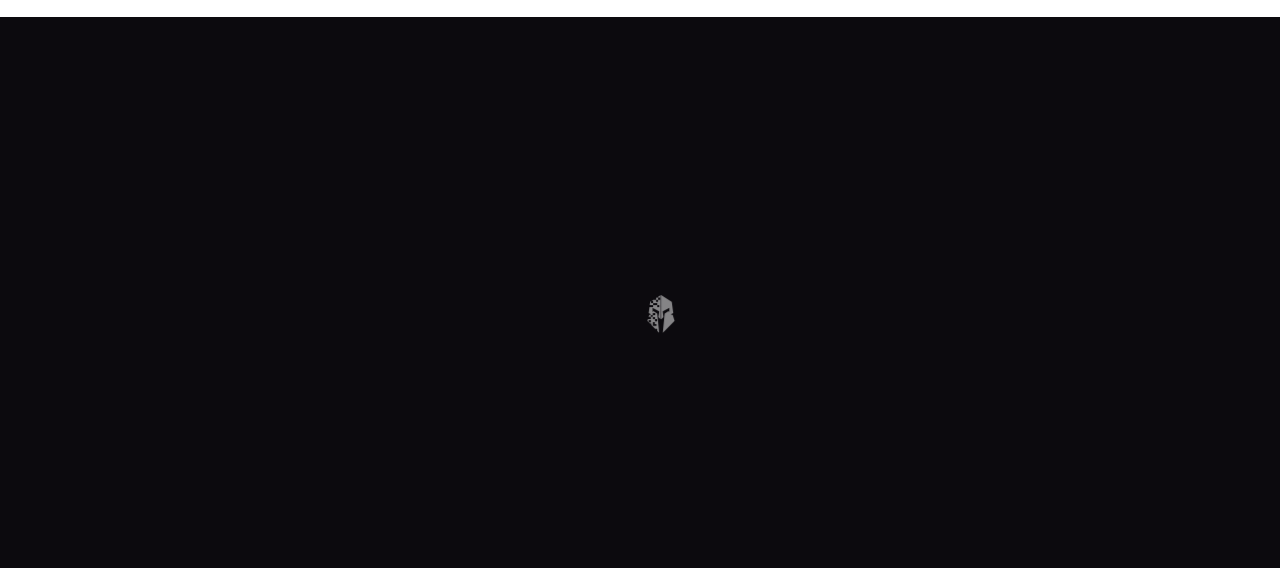 scroll, scrollTop: 0, scrollLeft: 0, axis: both 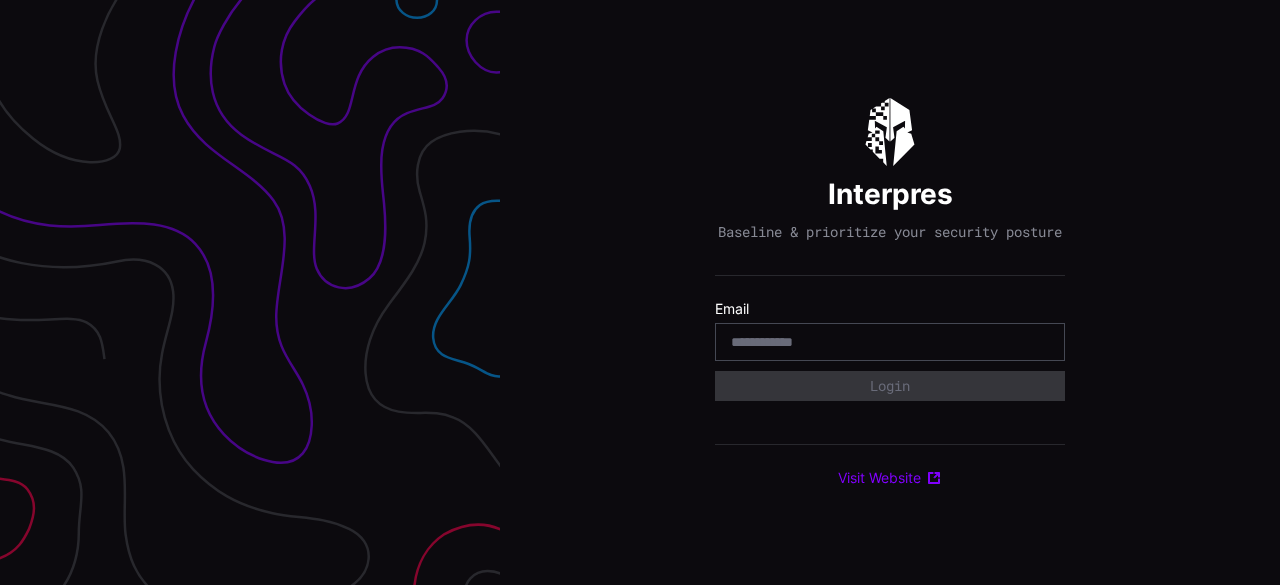click at bounding box center (890, 342) 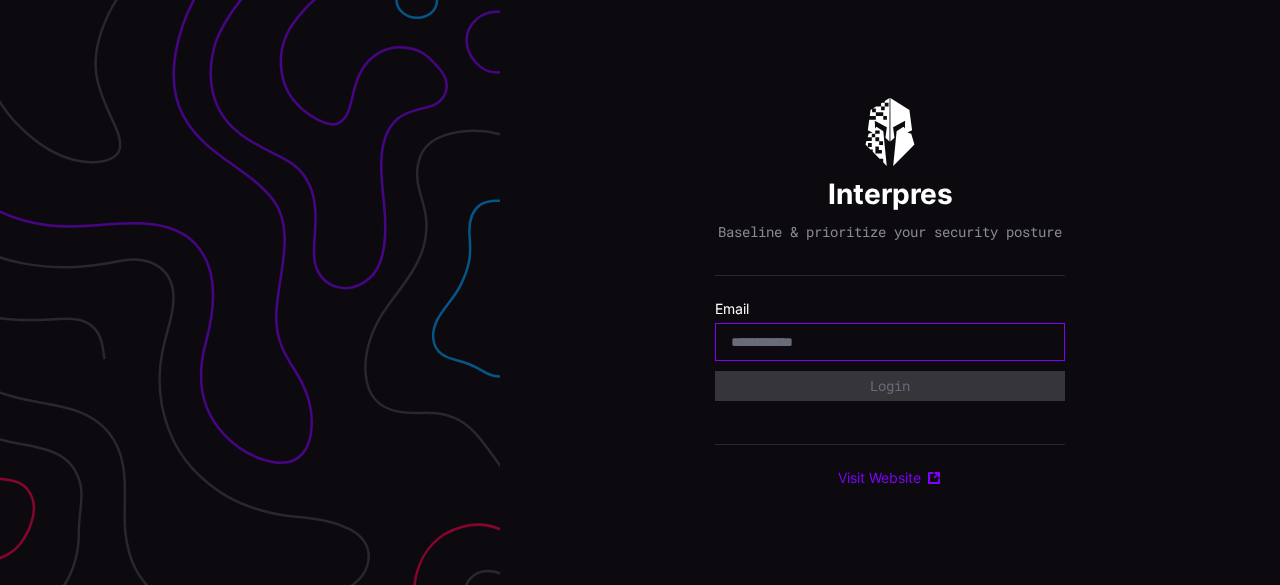 click at bounding box center (890, 342) 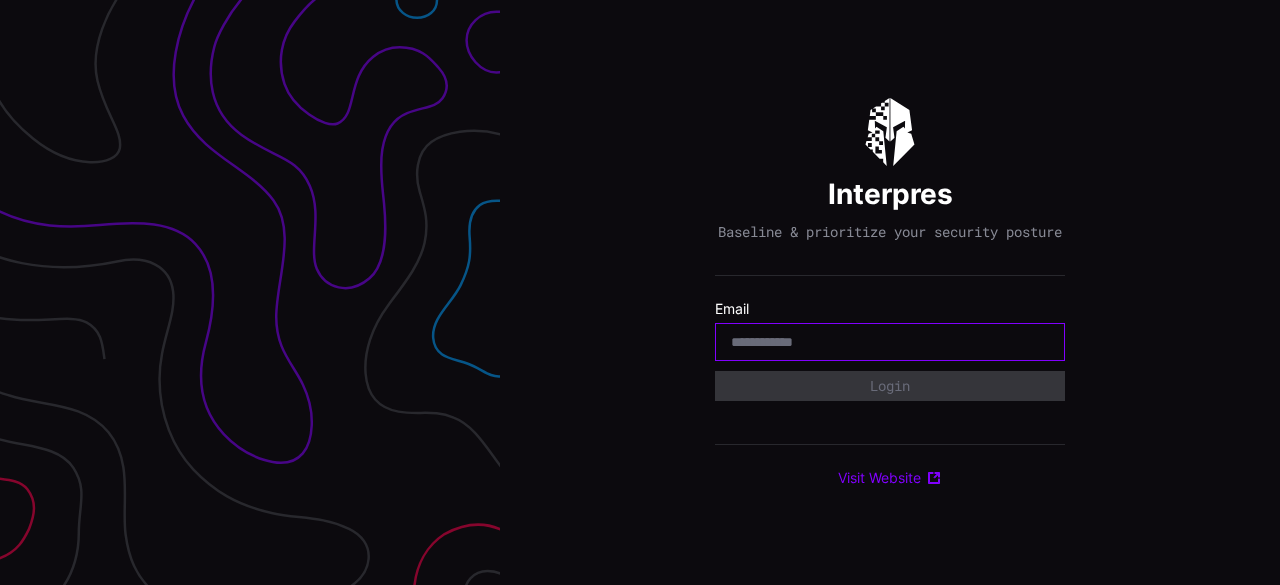 type on "**********" 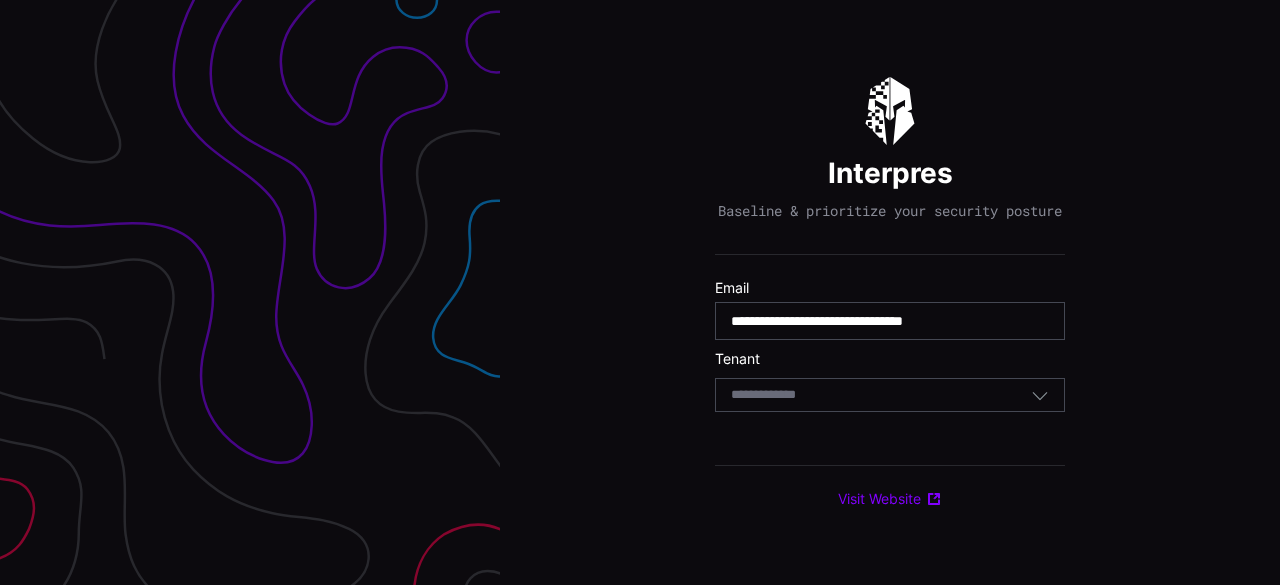 click on "Select Tenant" at bounding box center (890, 395) 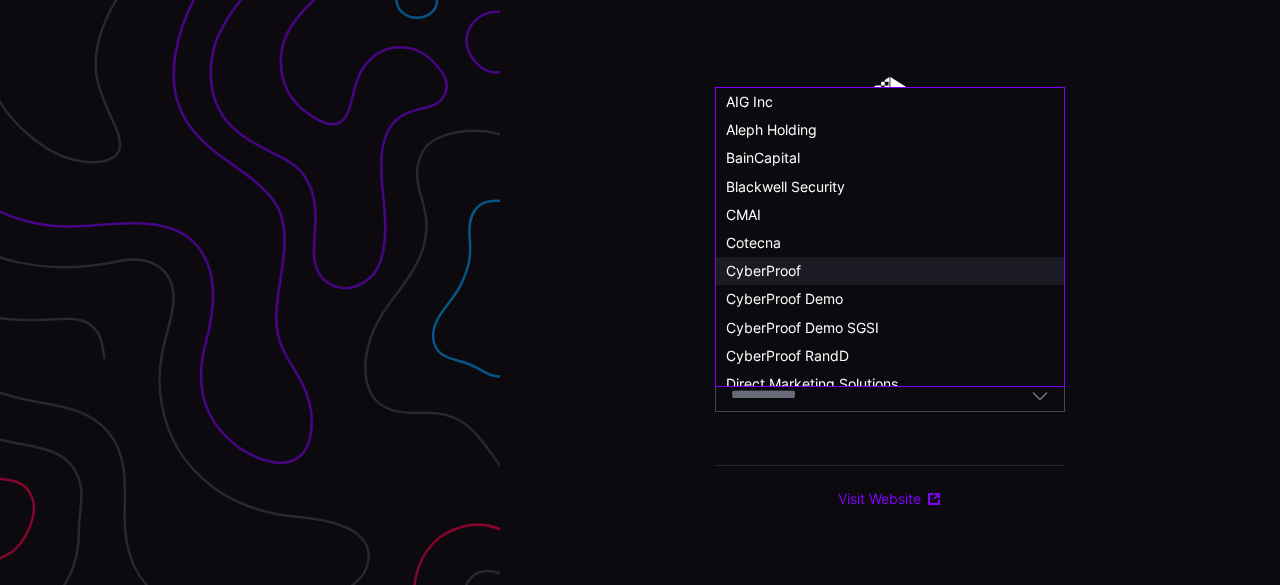 click on "CyberProof" at bounding box center [763, 270] 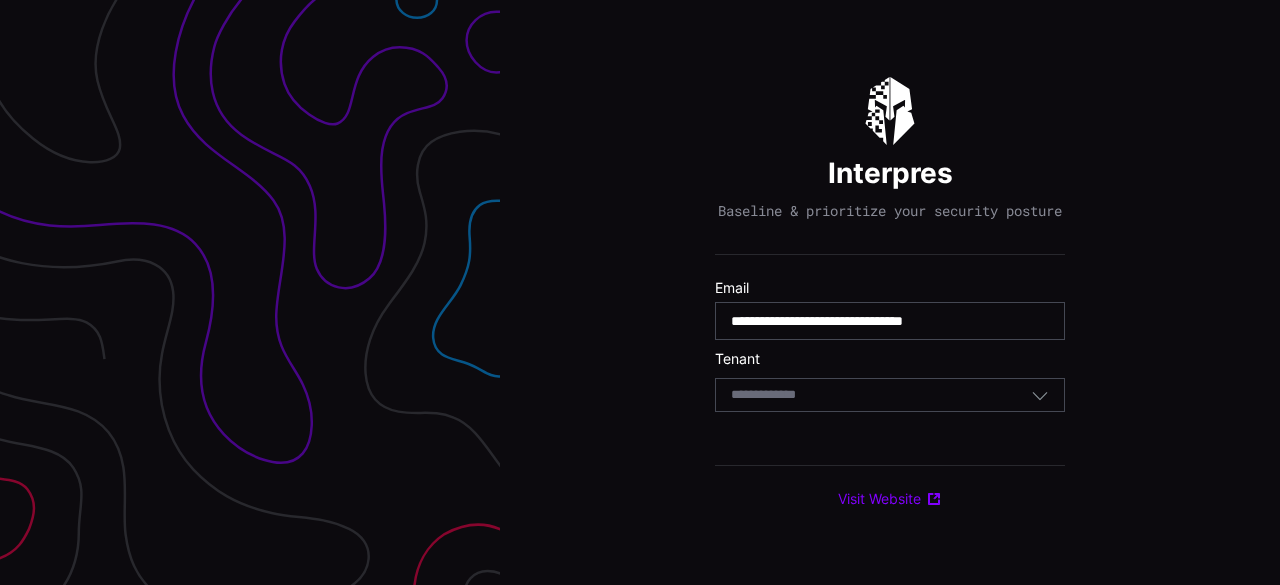 type 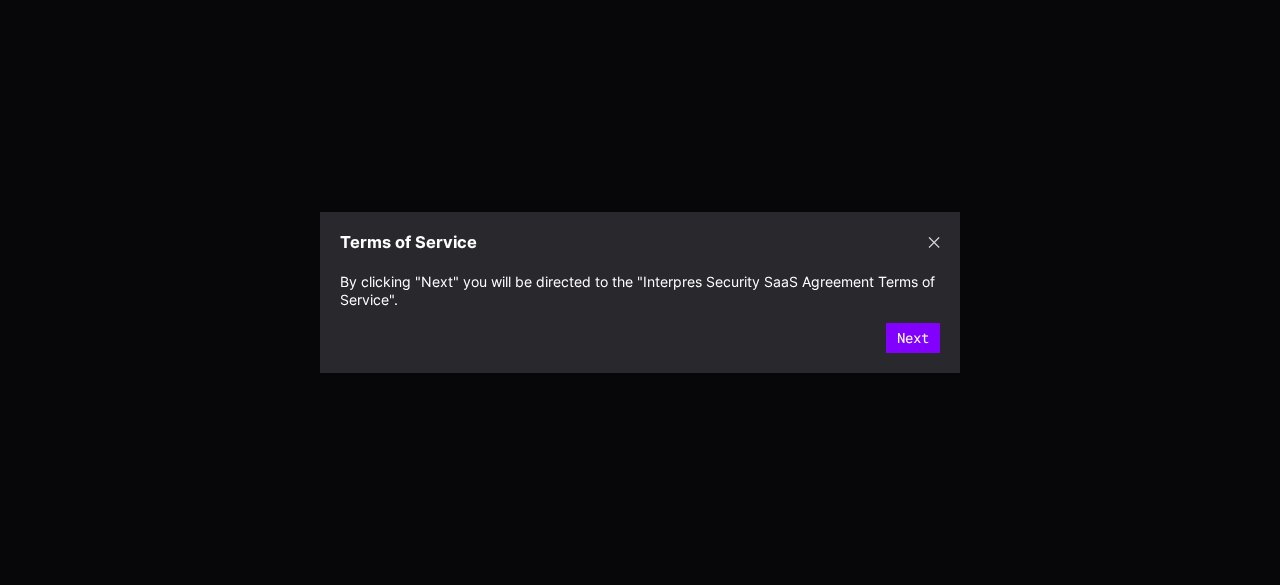 scroll, scrollTop: 0, scrollLeft: 0, axis: both 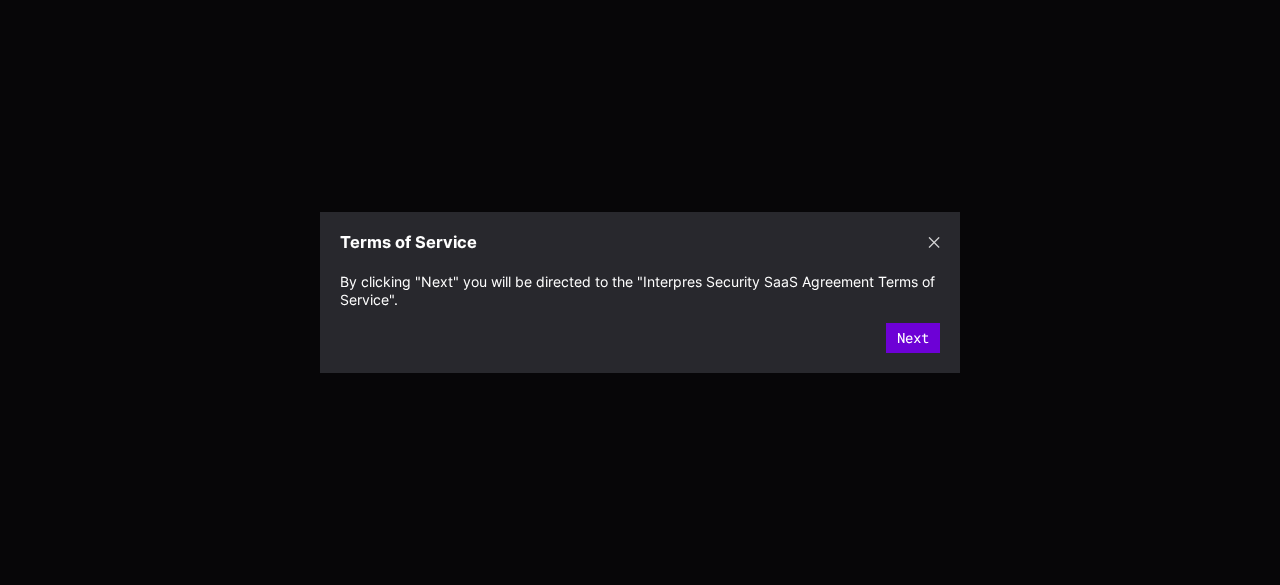 click on "Next" at bounding box center (913, 338) 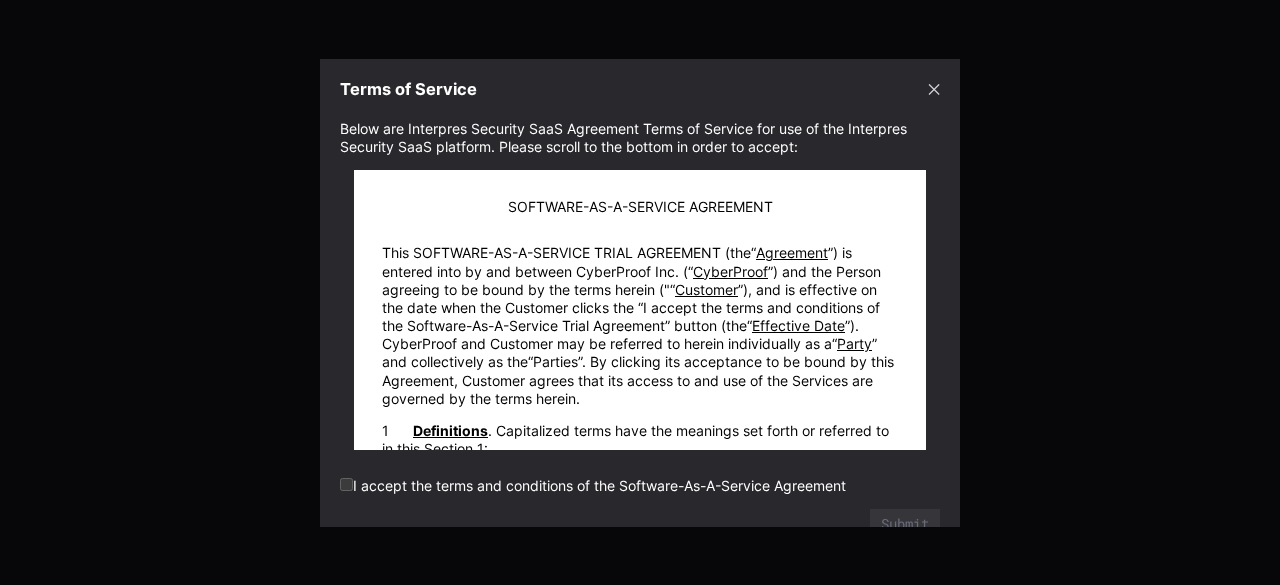 click on "I accept the terms and conditions of the Software-As-A-Service Agreement" at bounding box center [593, 485] 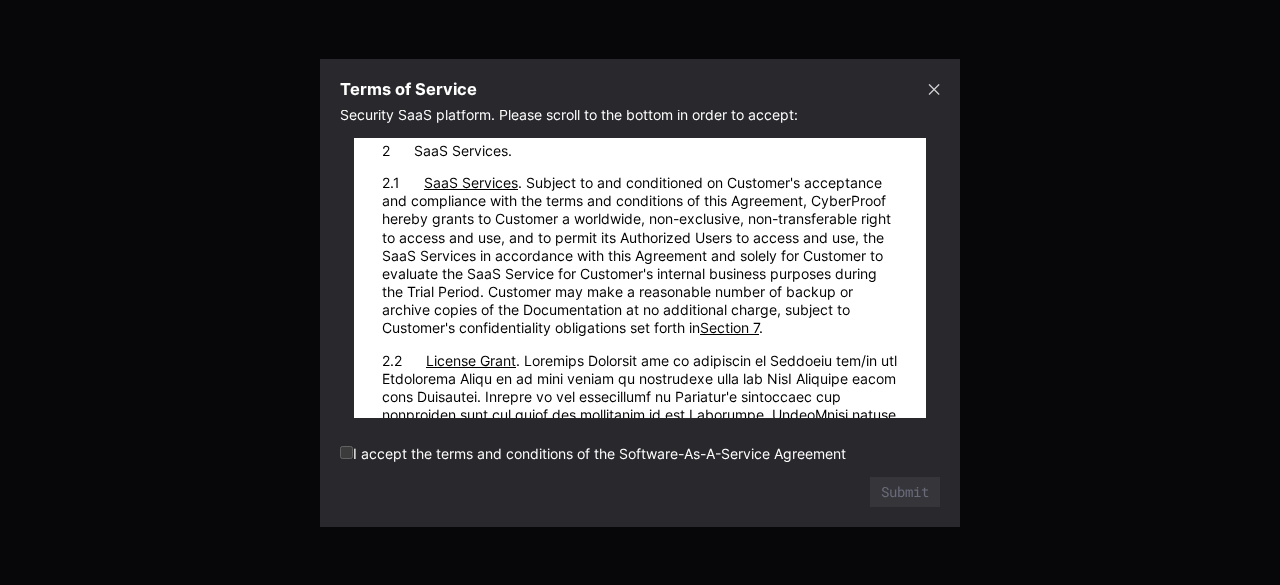 scroll, scrollTop: 2700, scrollLeft: 0, axis: vertical 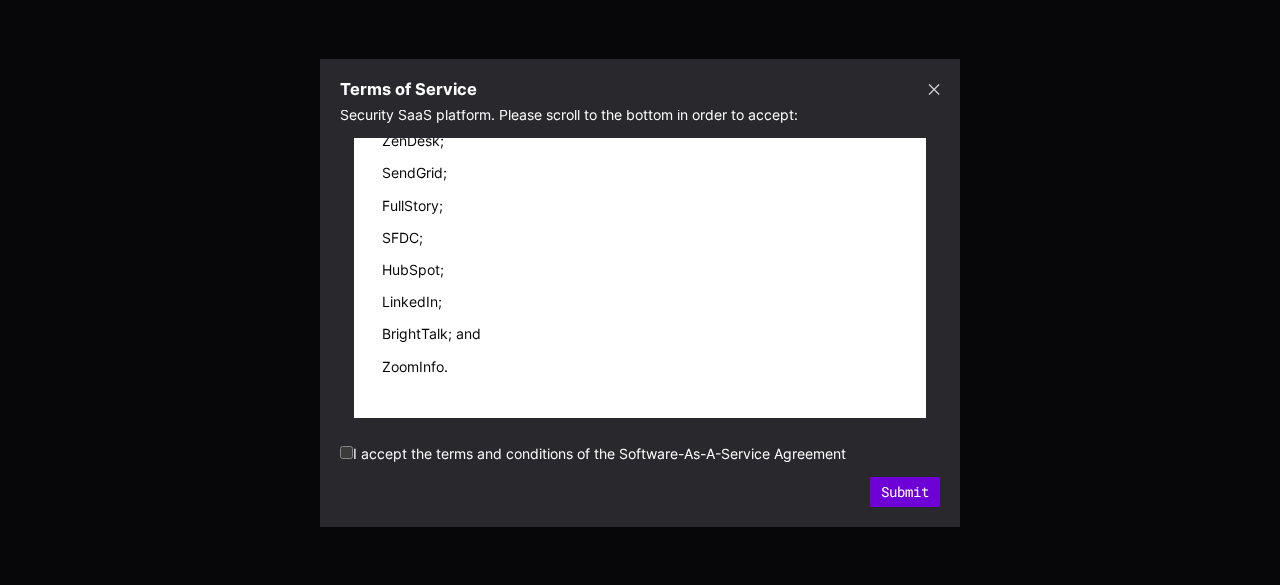click on "Submit" at bounding box center [905, 492] 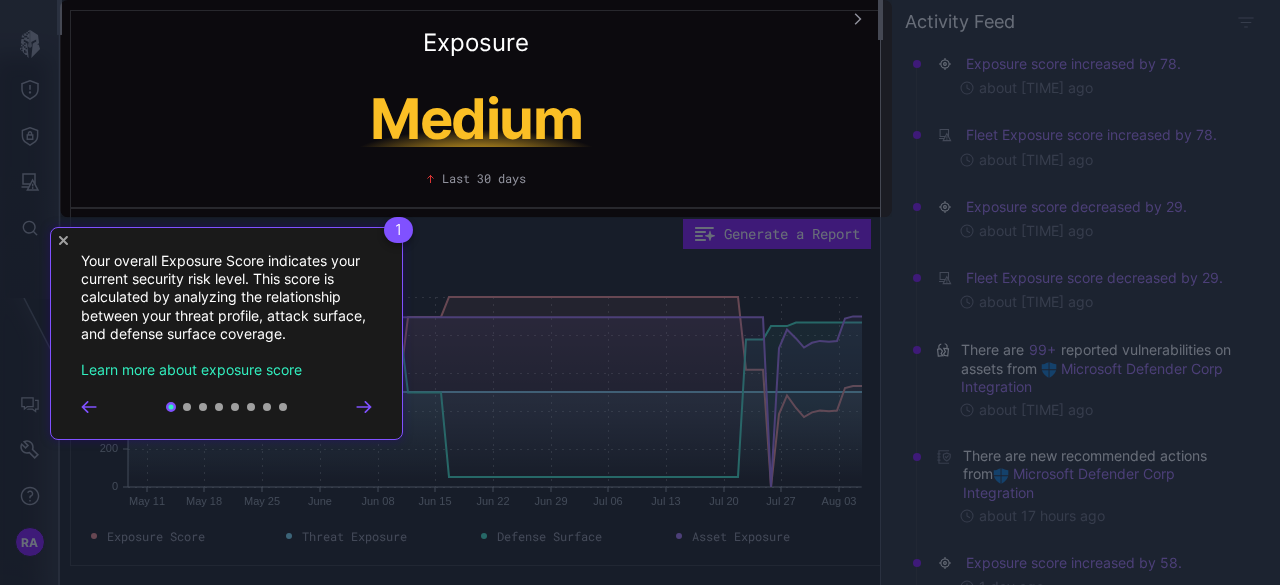 click 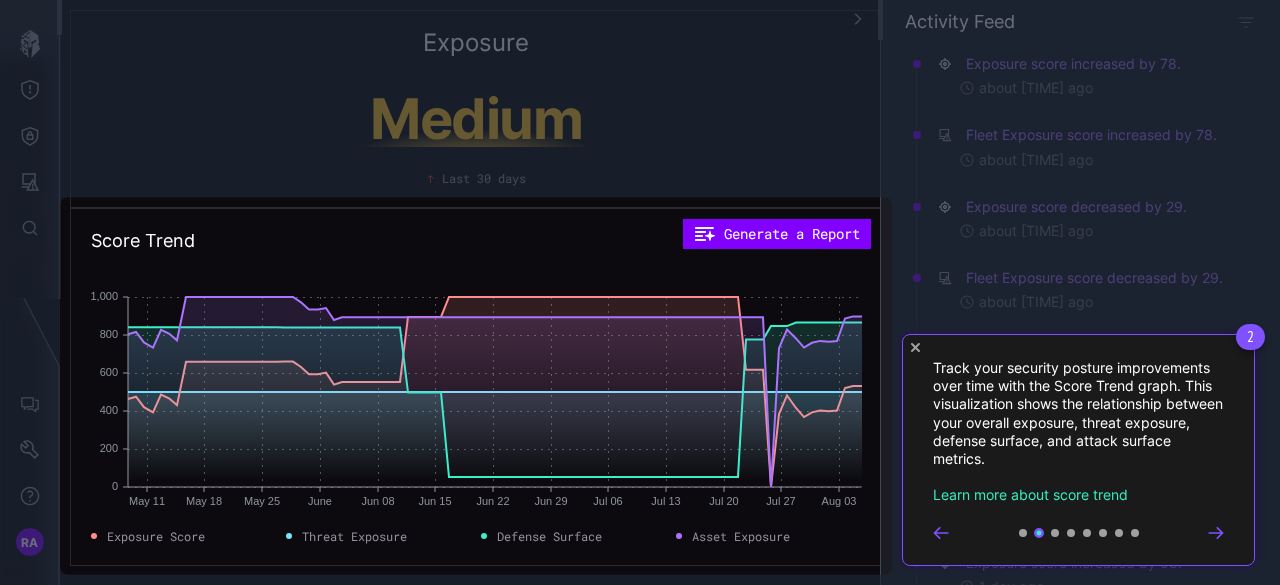 click at bounding box center [1078, 533] 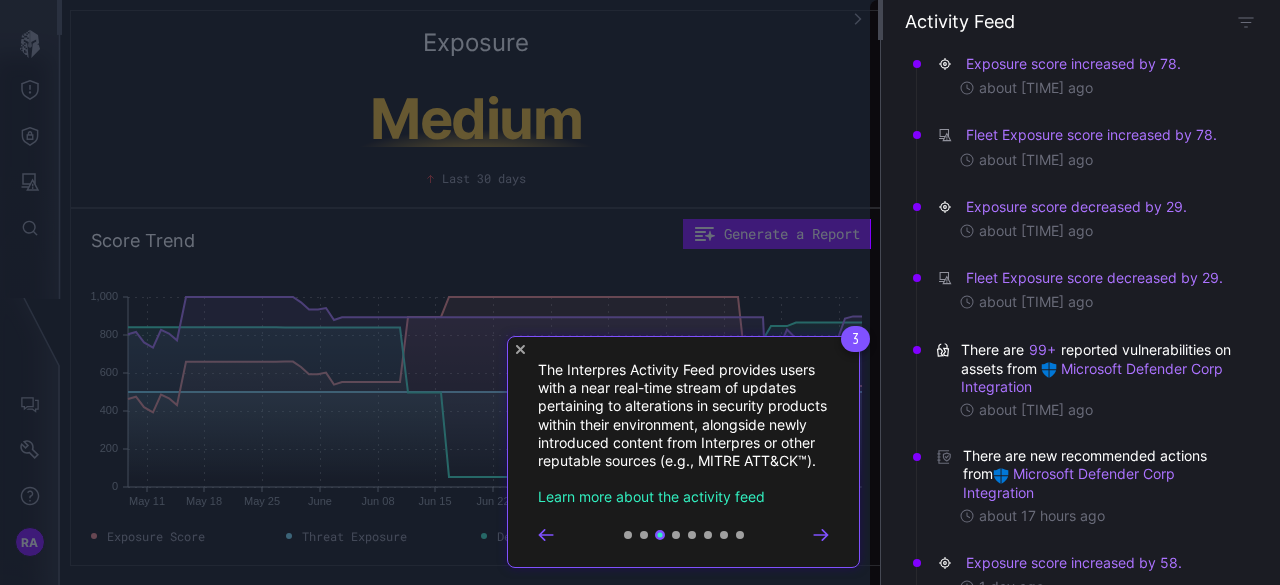 click 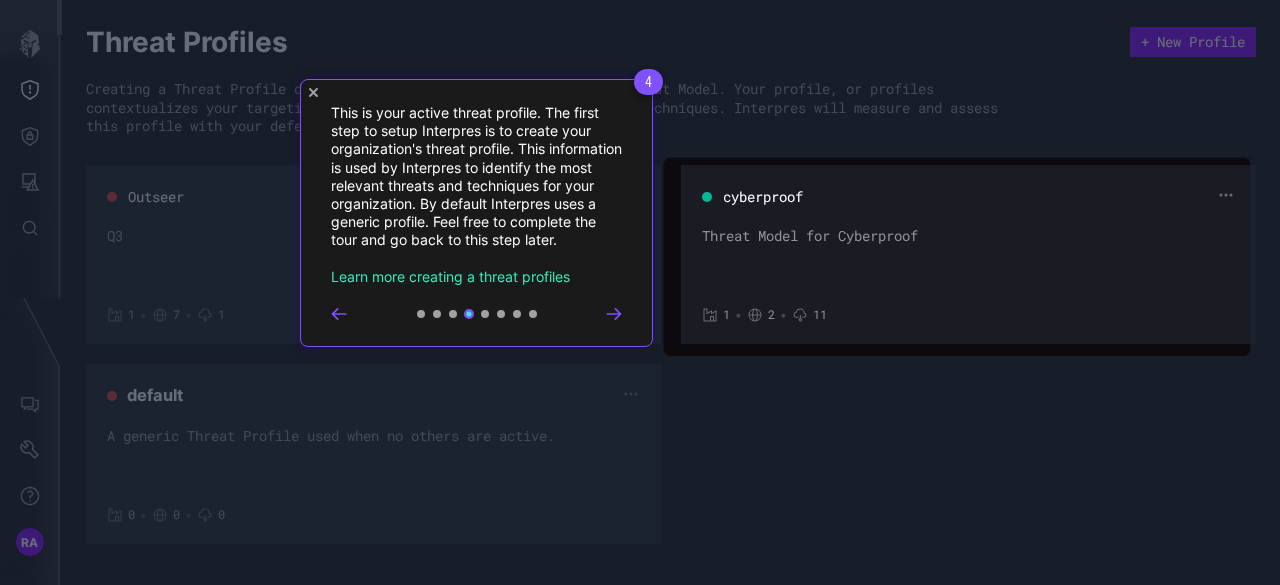 click 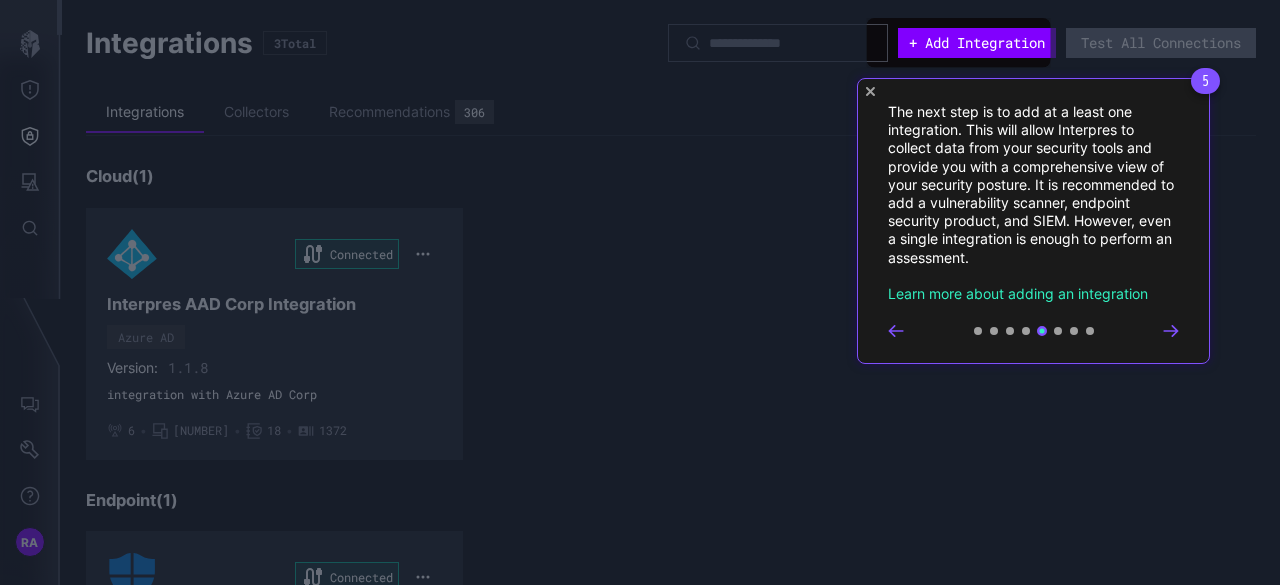 click at bounding box center [978, 331] 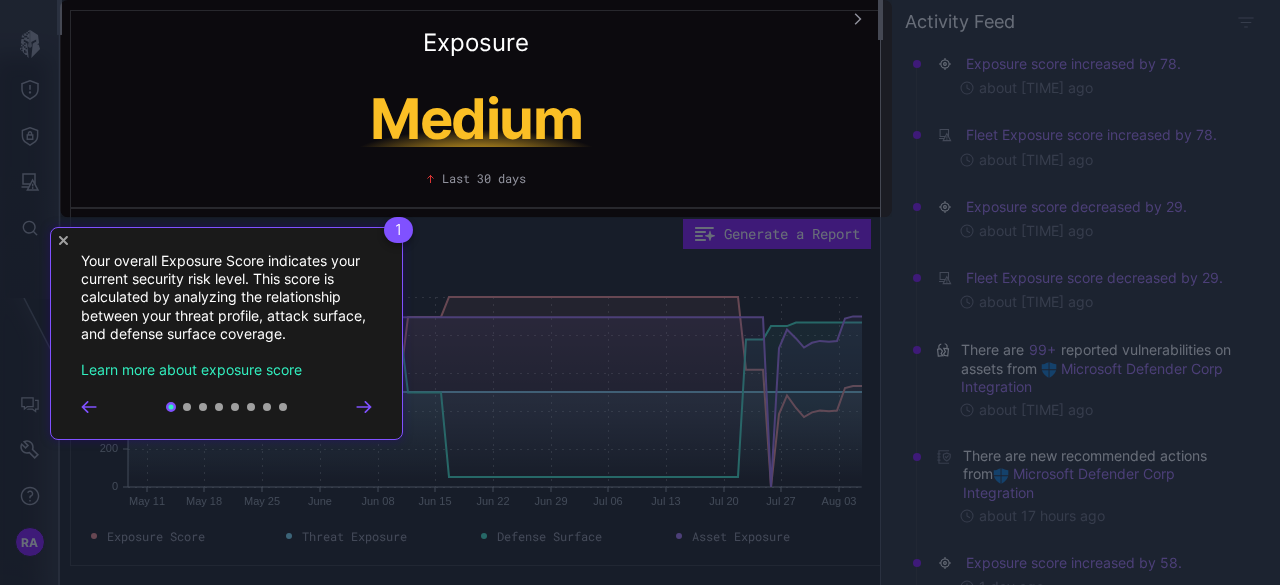 click 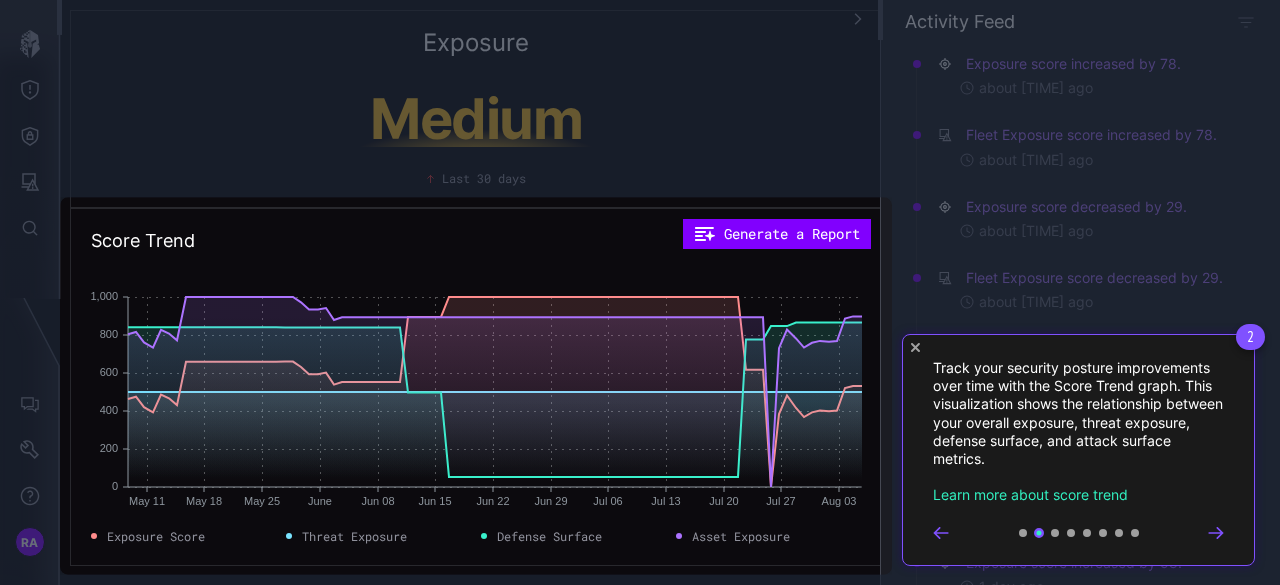 click 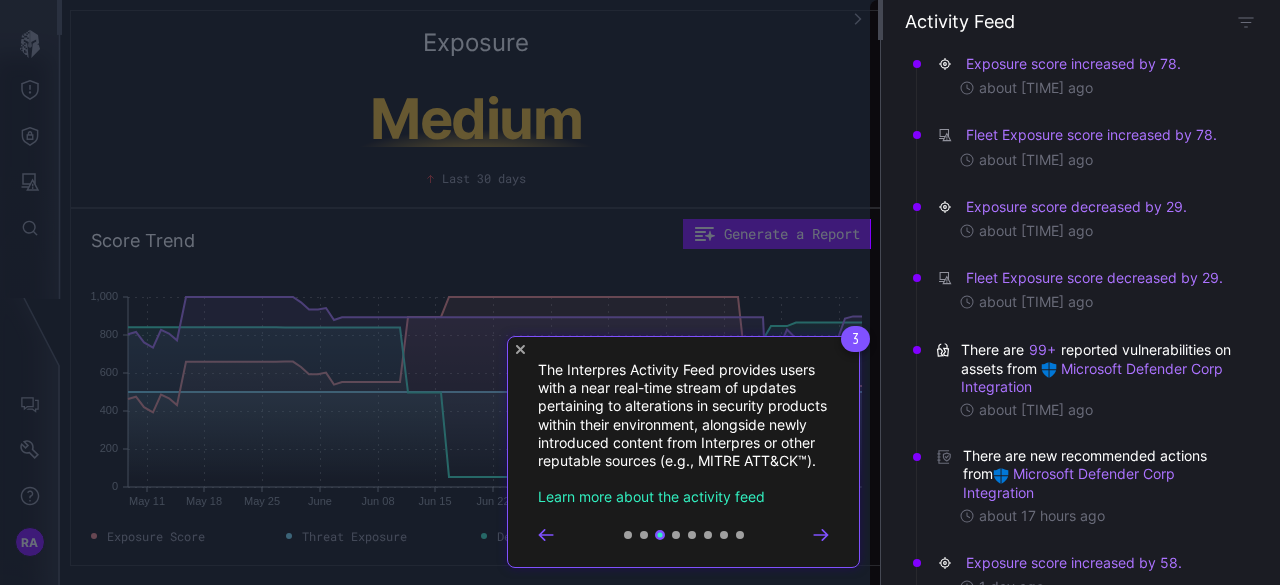 click 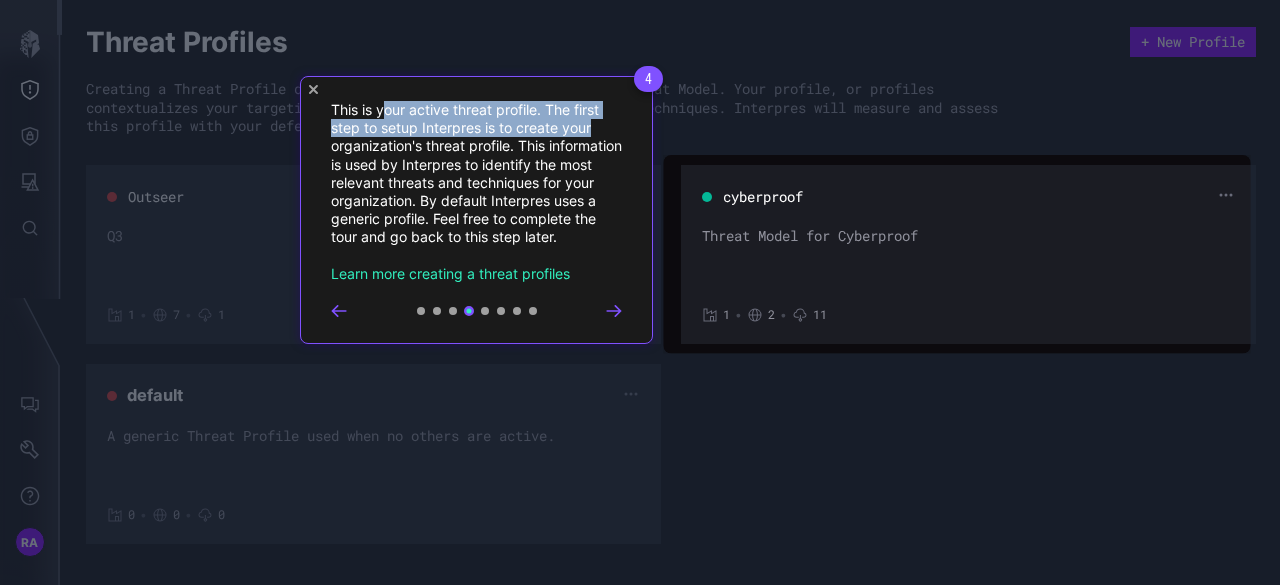 drag, startPoint x: 381, startPoint y: 113, endPoint x: 592, endPoint y: 127, distance: 211.46394 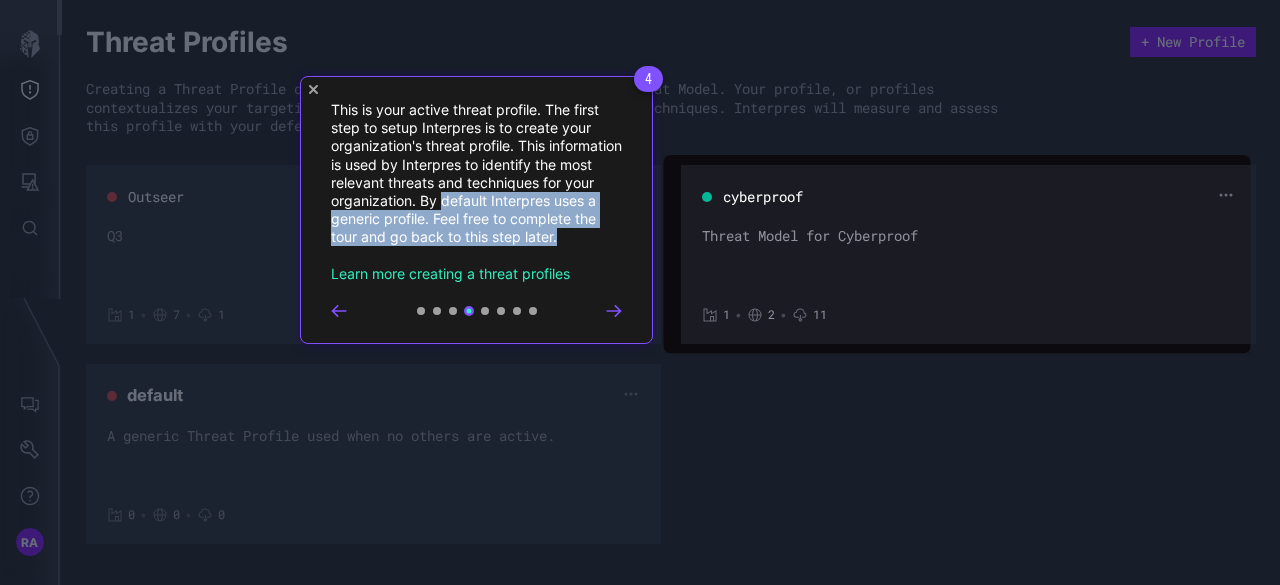 drag, startPoint x: 500, startPoint y: 207, endPoint x: 615, endPoint y: 244, distance: 120.805626 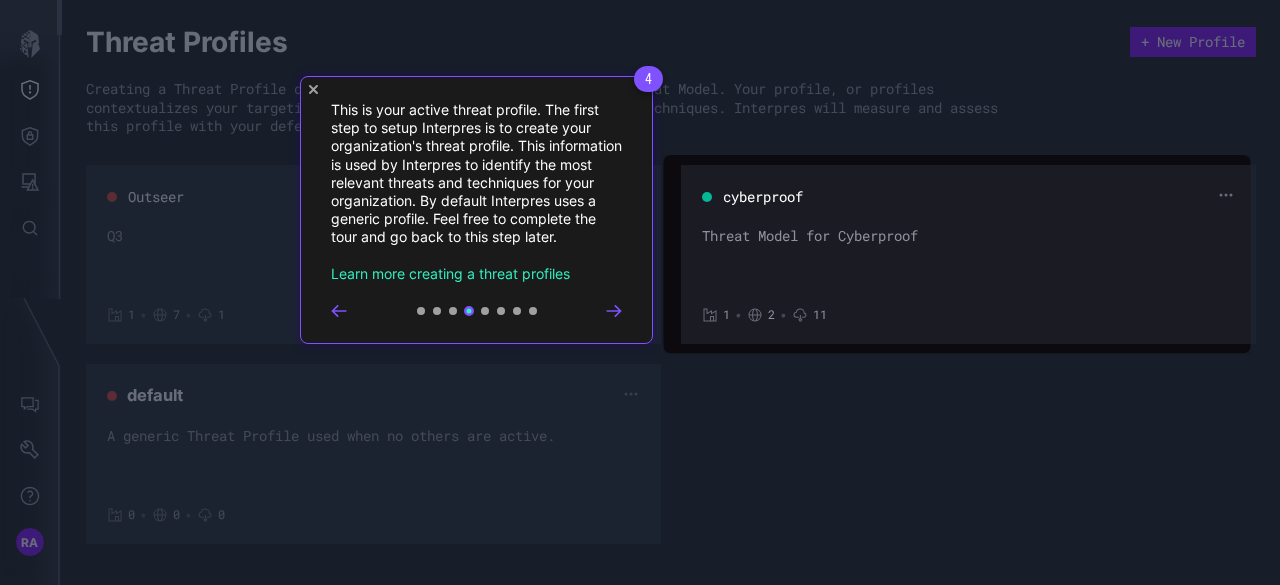 click 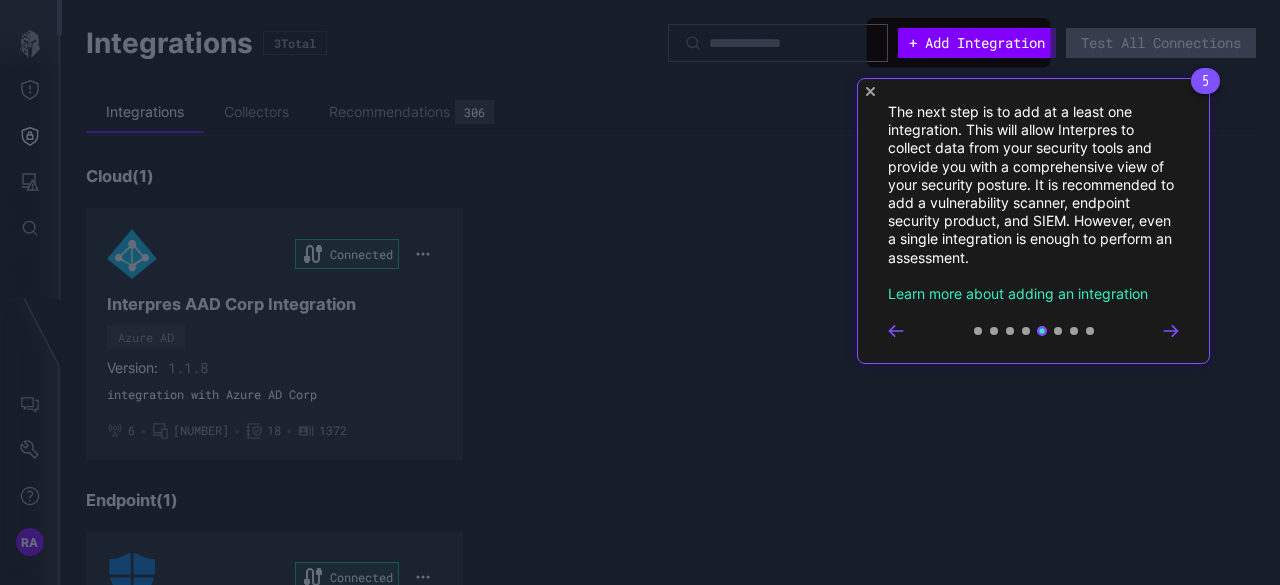 click 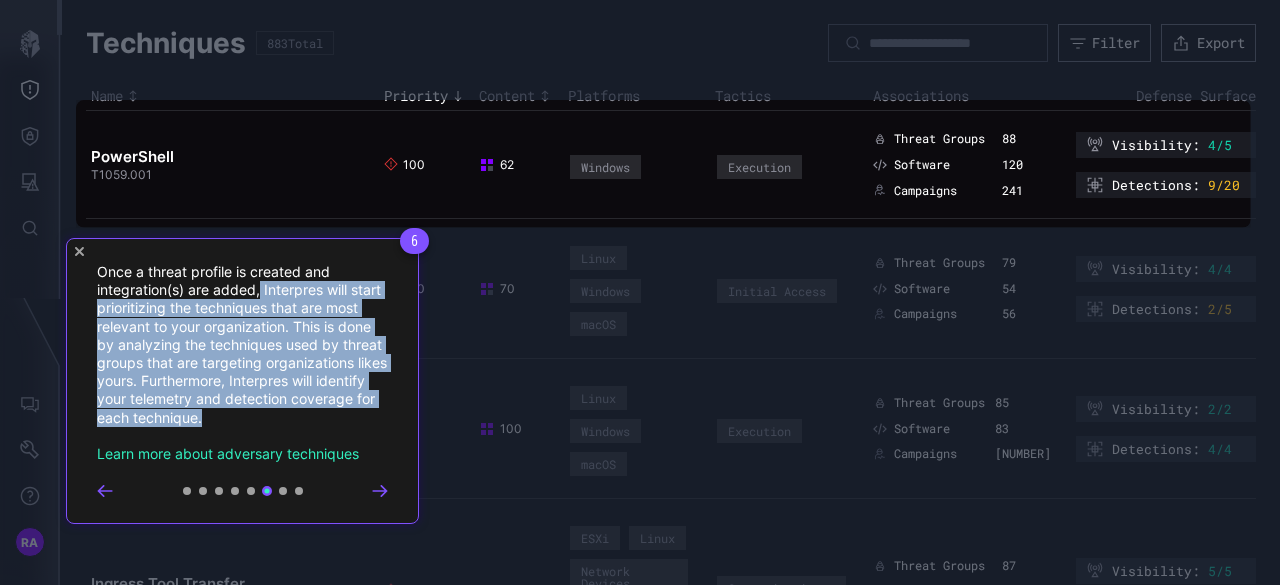 drag, startPoint x: 262, startPoint y: 293, endPoint x: 334, endPoint y: 416, distance: 142.52368 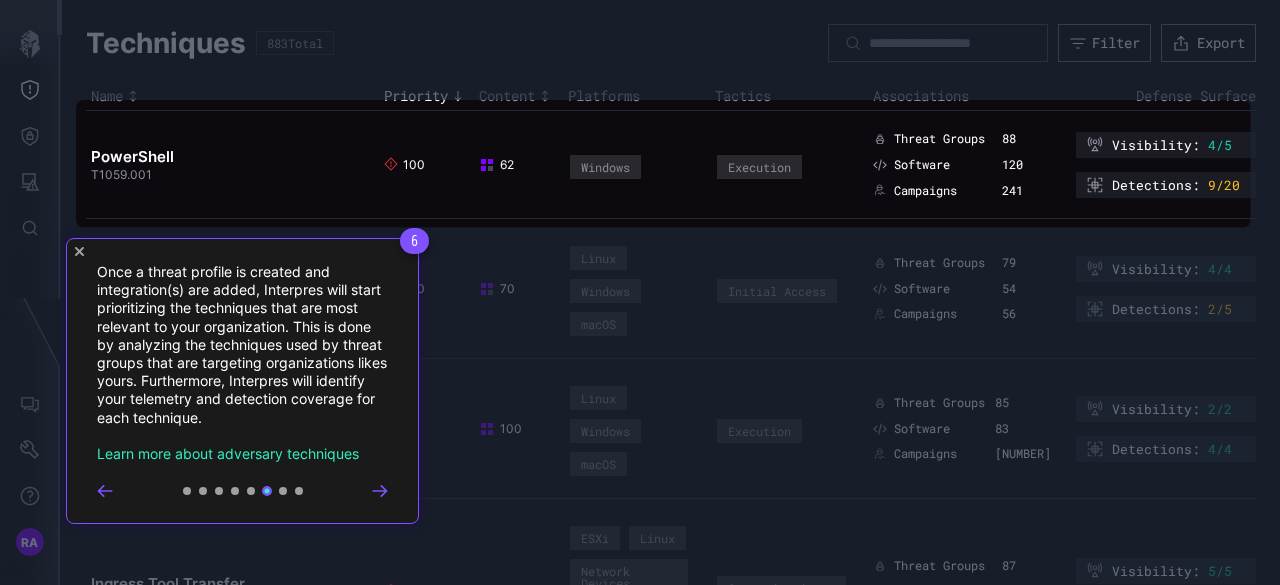 click 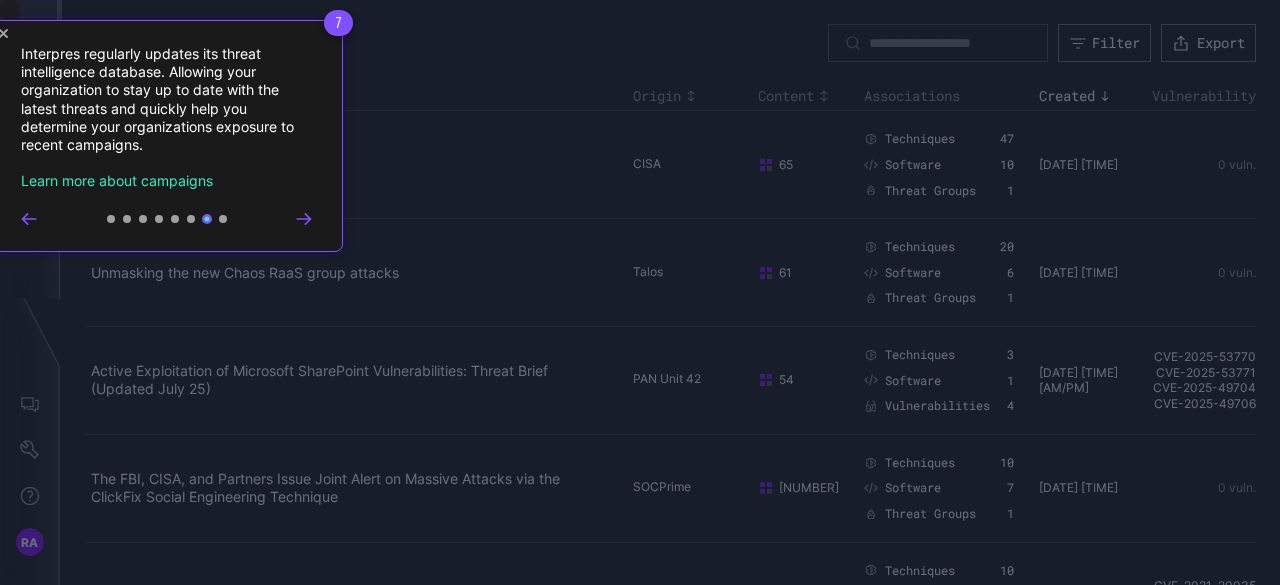 click 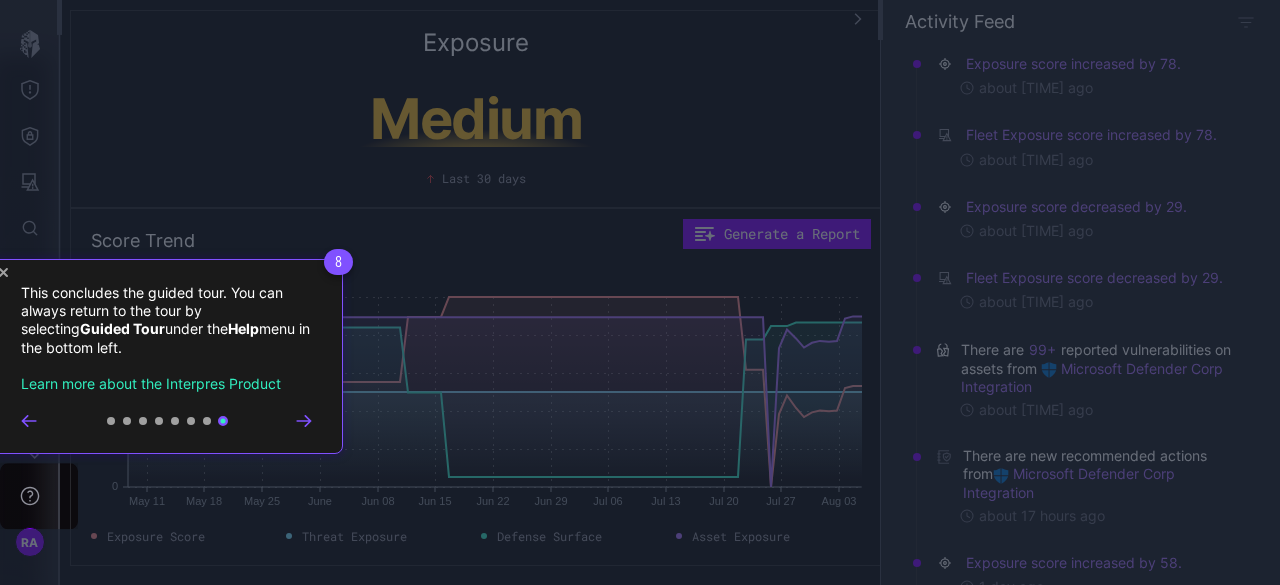 click on "[NUMBER] This concludes the guided tour. You can always return to the tour by selecting Guided Tour under the Help menu in the bottom left. Learn more about the Interpres Product" at bounding box center (166, 356) 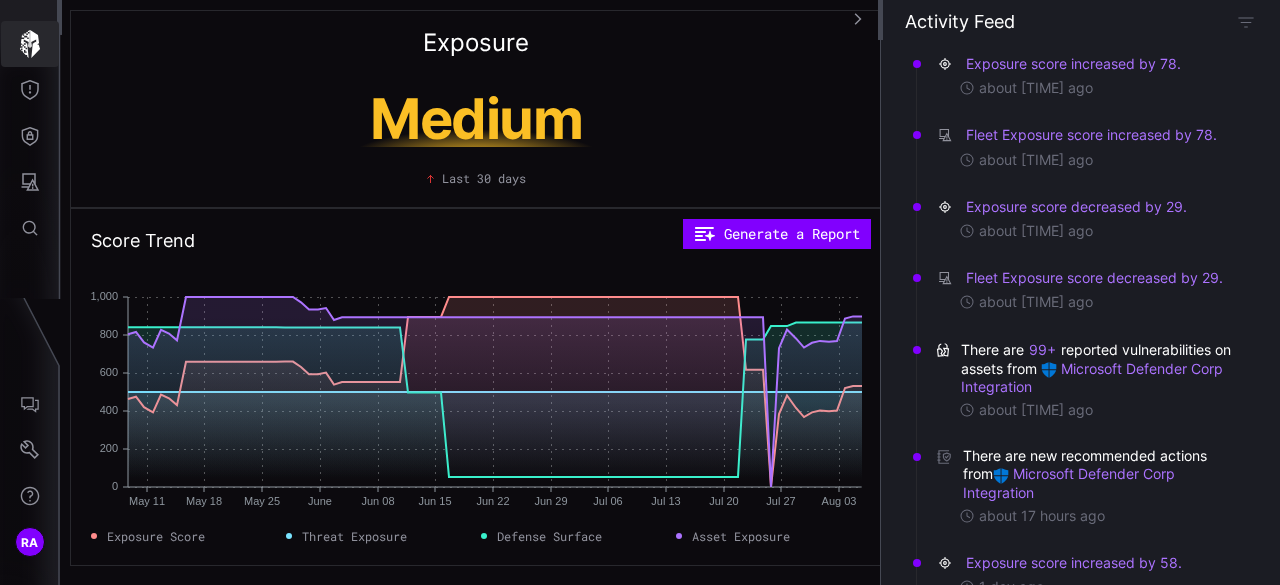 click 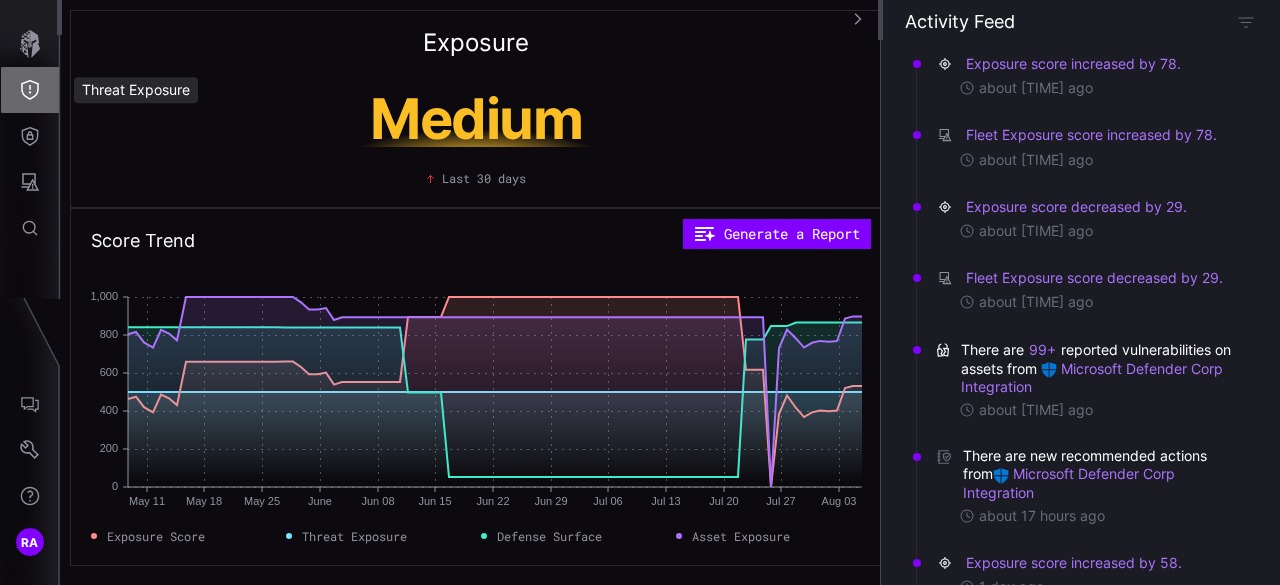 click 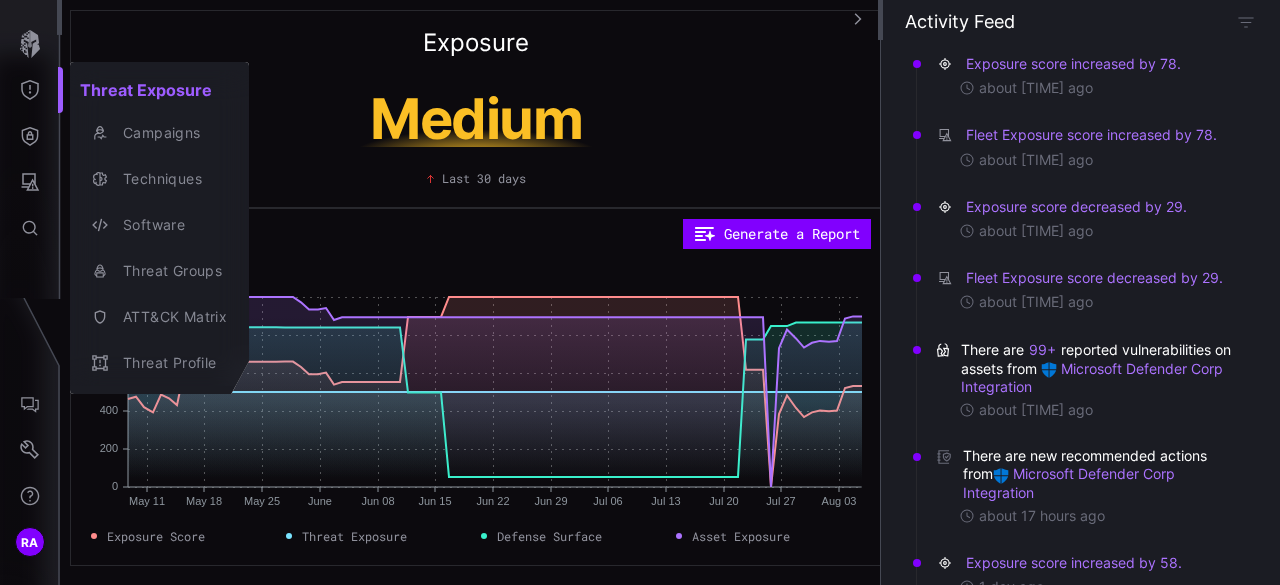 click at bounding box center [640, 292] 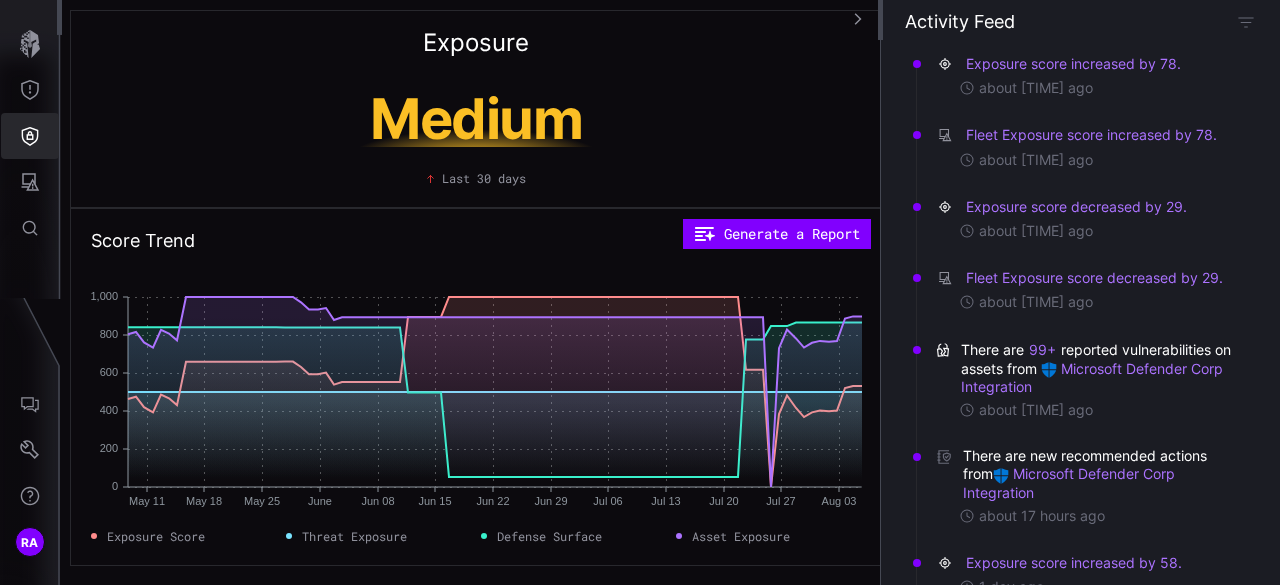 click 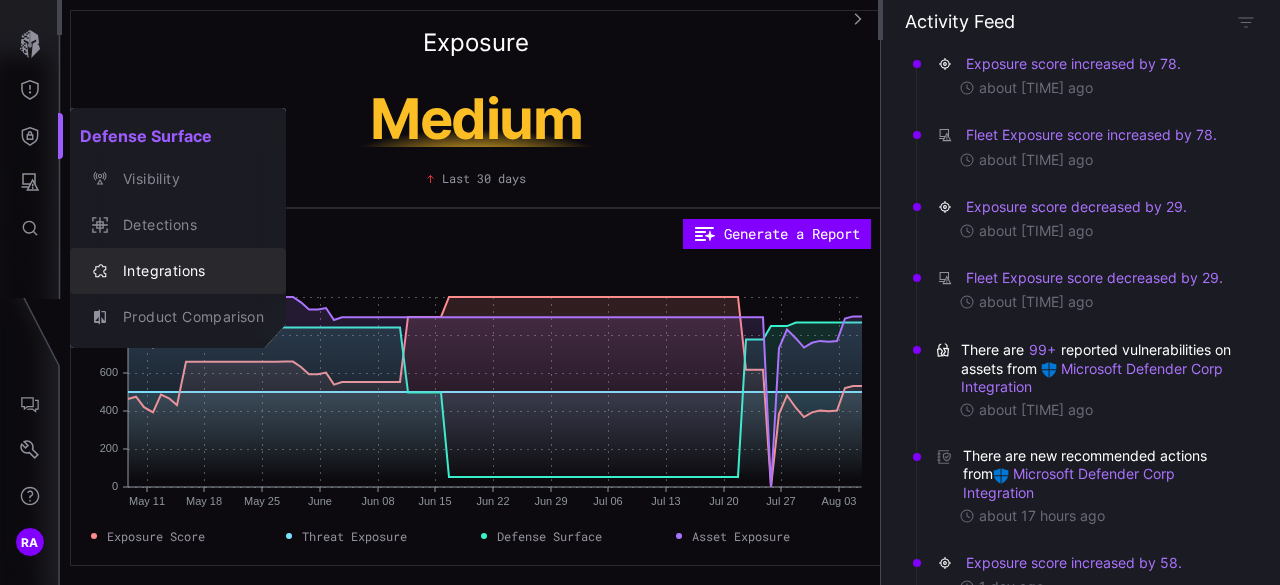 click on "Integrations" at bounding box center (178, 271) 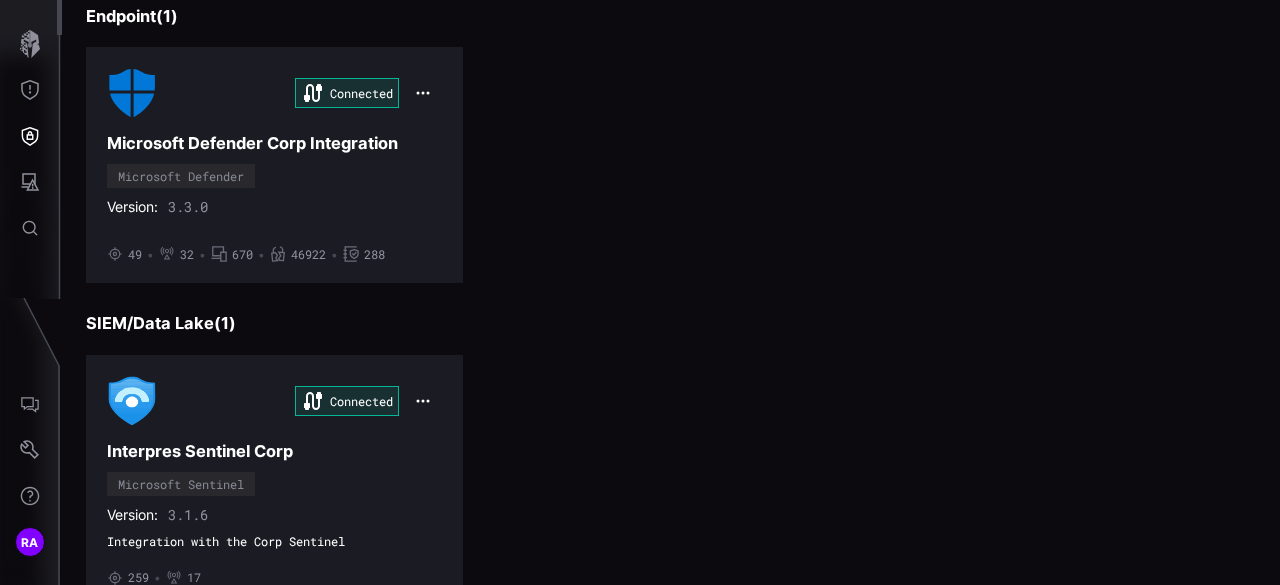 scroll, scrollTop: 554, scrollLeft: 0, axis: vertical 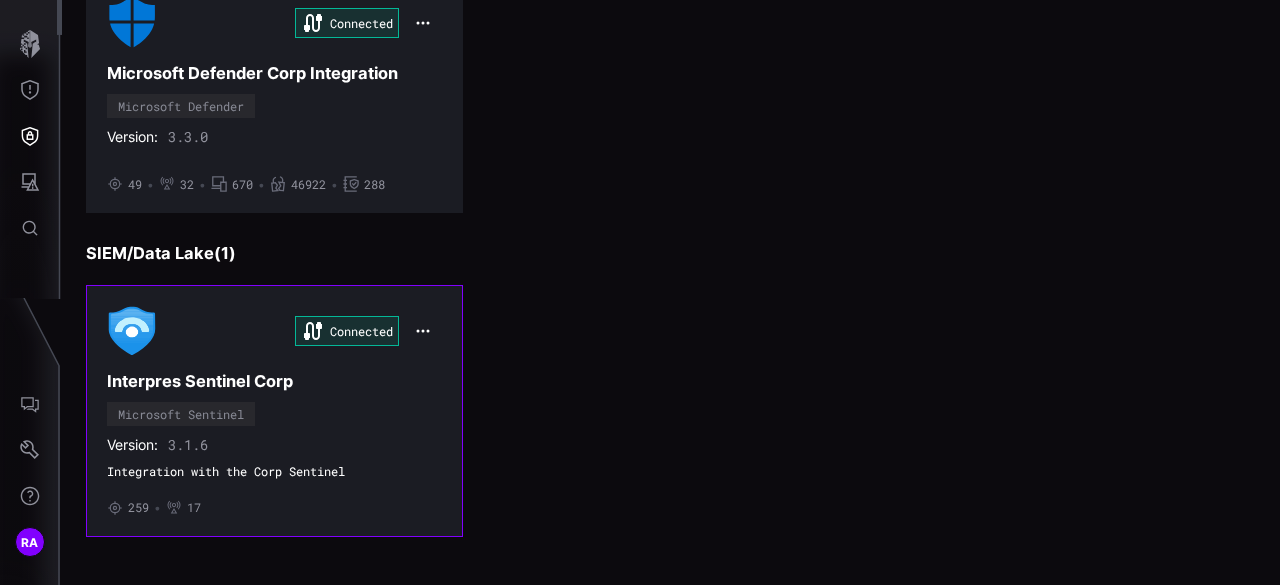 click on "Connected" at bounding box center (274, 331) 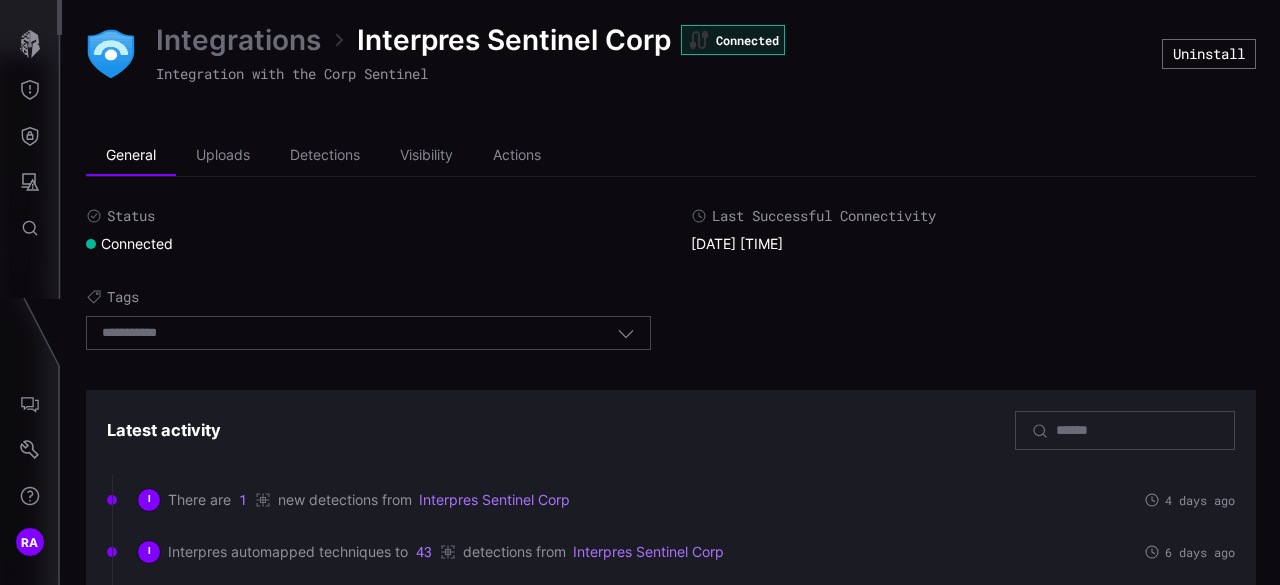 scroll, scrollTop: 0, scrollLeft: 0, axis: both 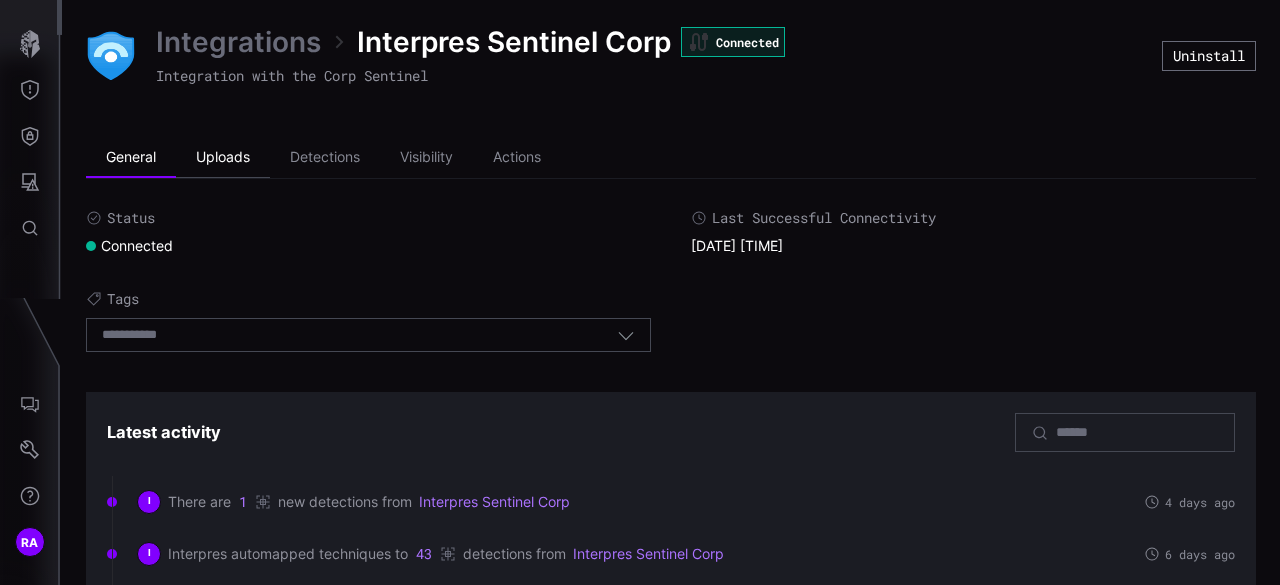 click on "Uploads" at bounding box center [223, 158] 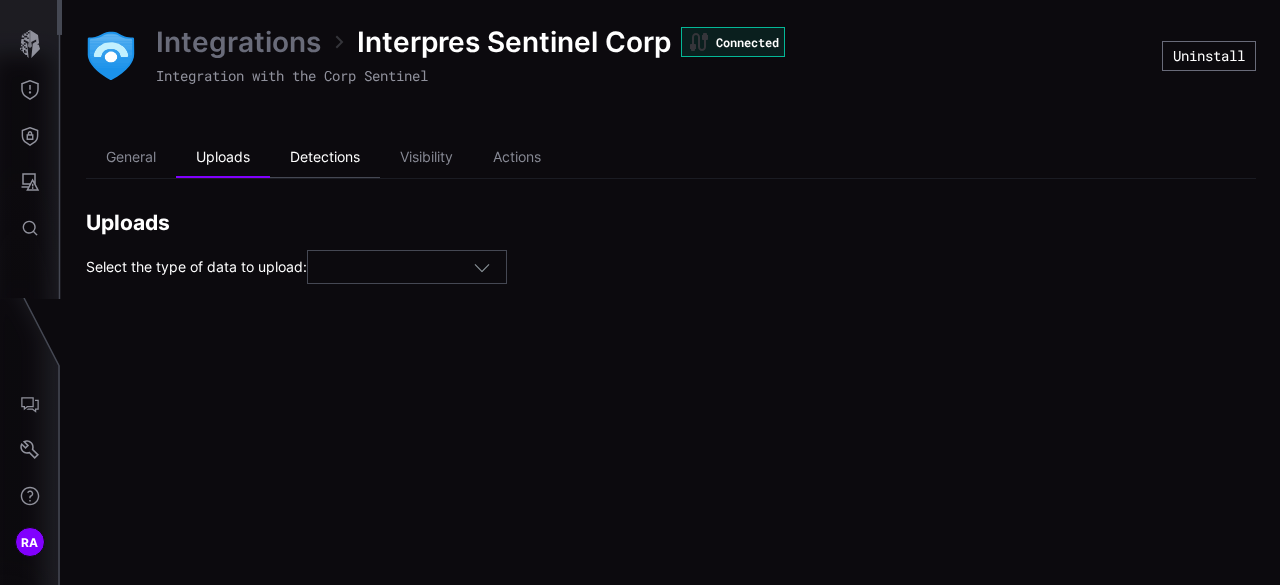 click on "Detections" at bounding box center [325, 158] 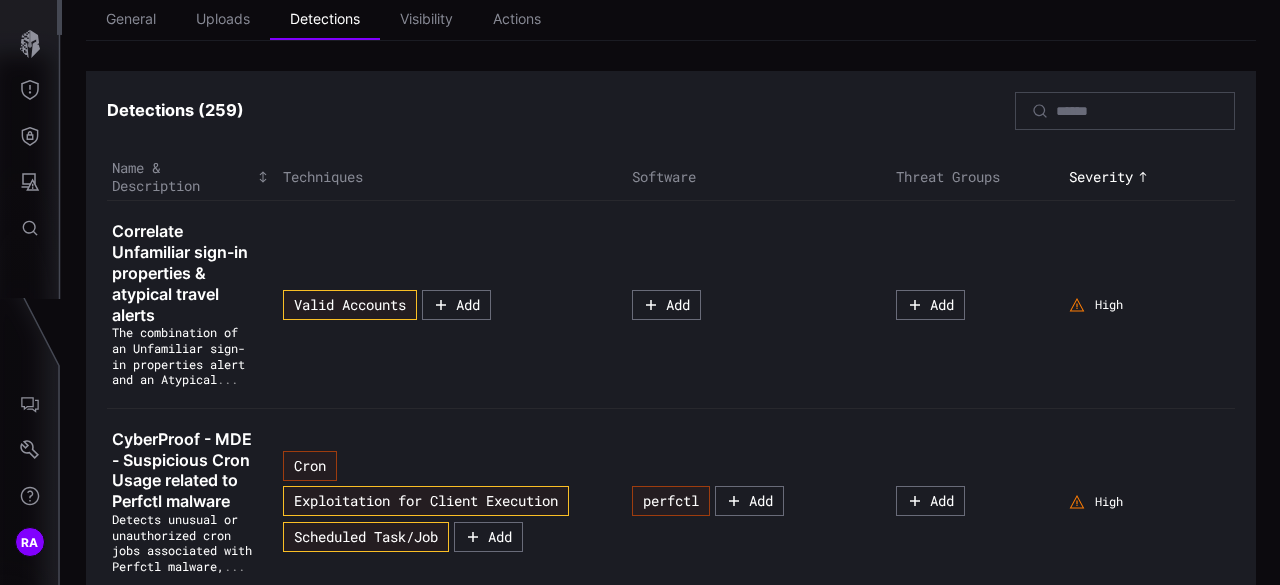 scroll, scrollTop: 0, scrollLeft: 0, axis: both 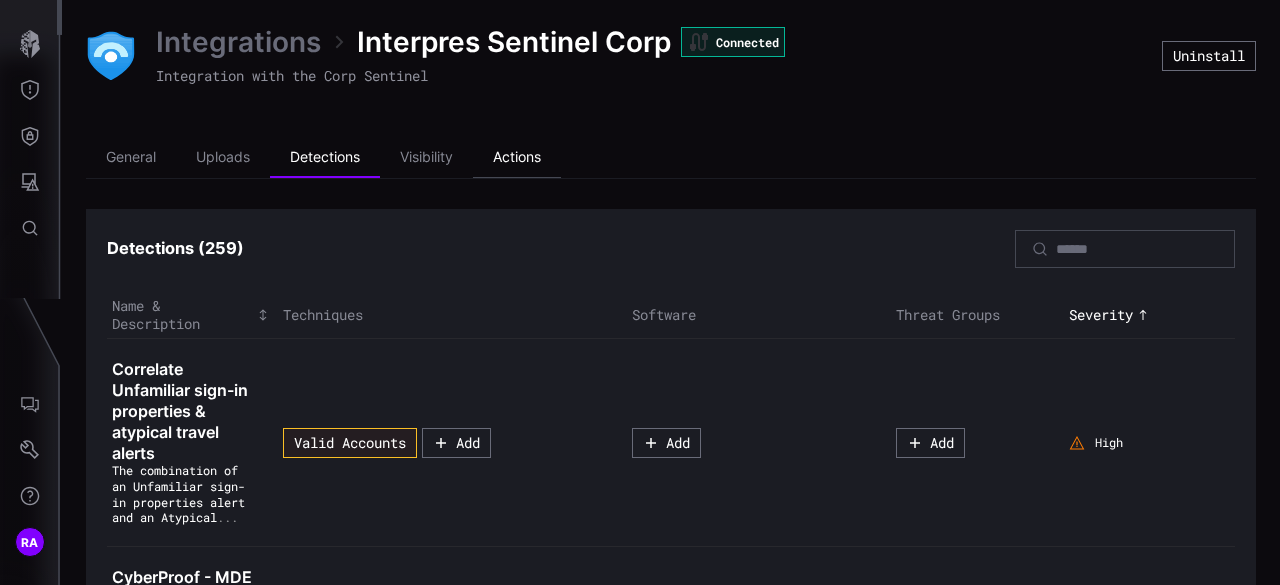 click on "Actions" at bounding box center [517, 158] 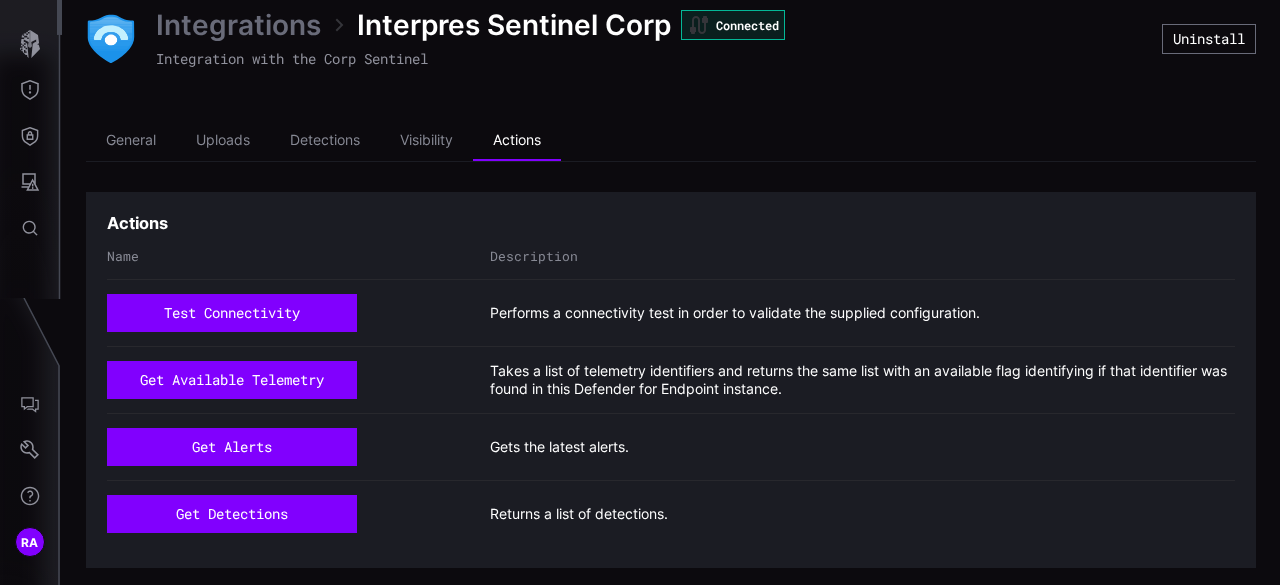 scroll, scrollTop: 21, scrollLeft: 0, axis: vertical 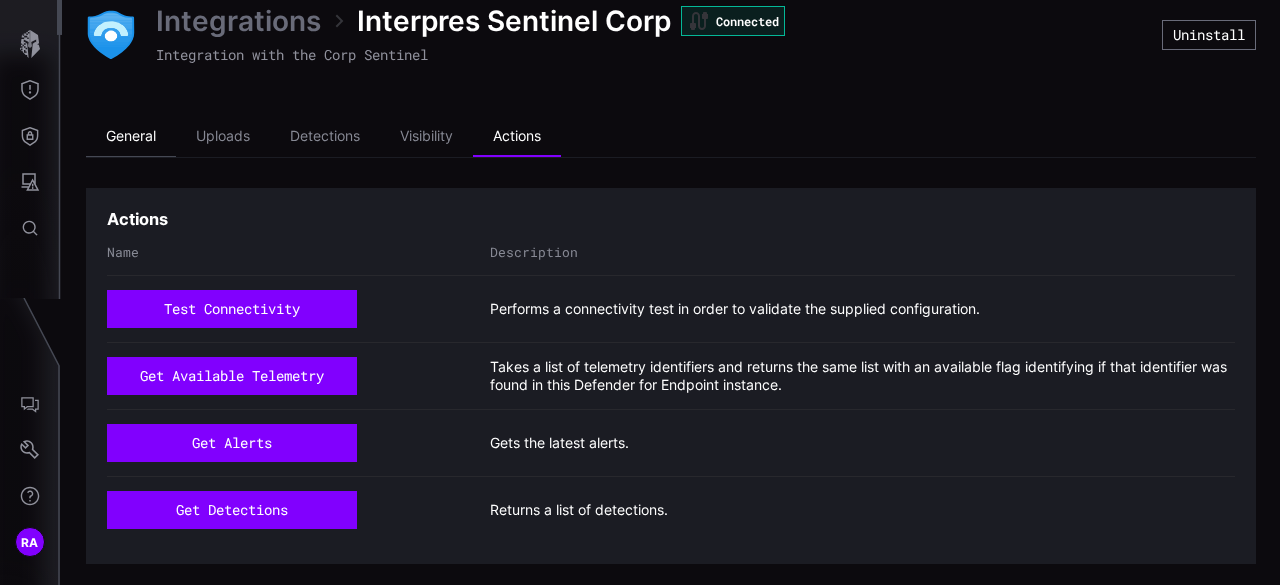 click on "General" at bounding box center (131, 137) 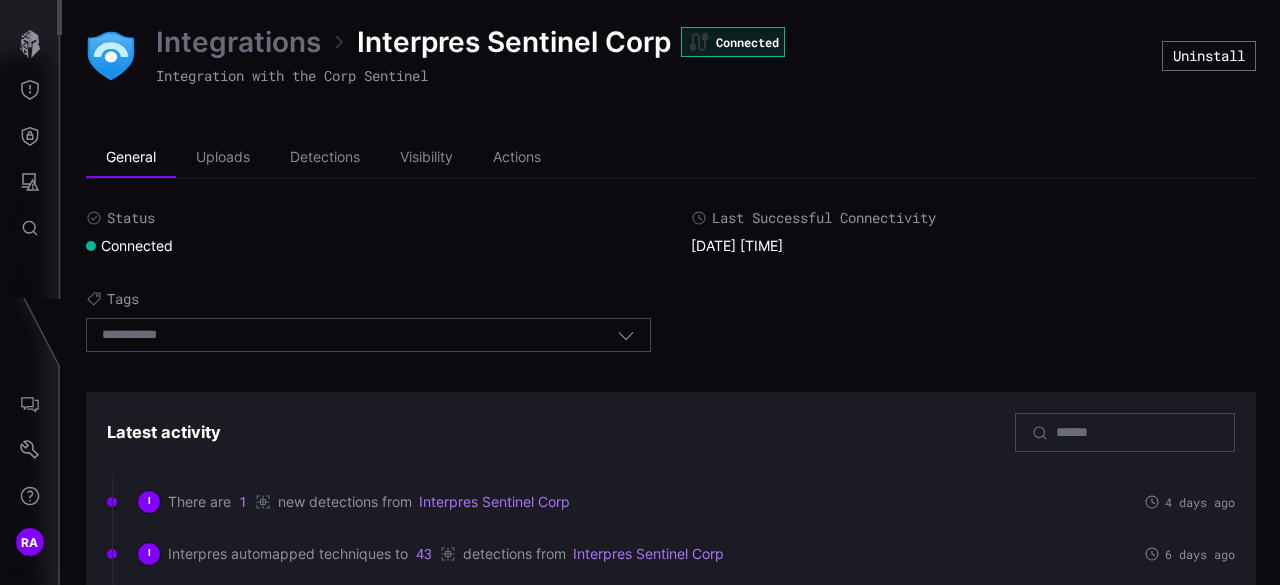scroll, scrollTop: 0, scrollLeft: 0, axis: both 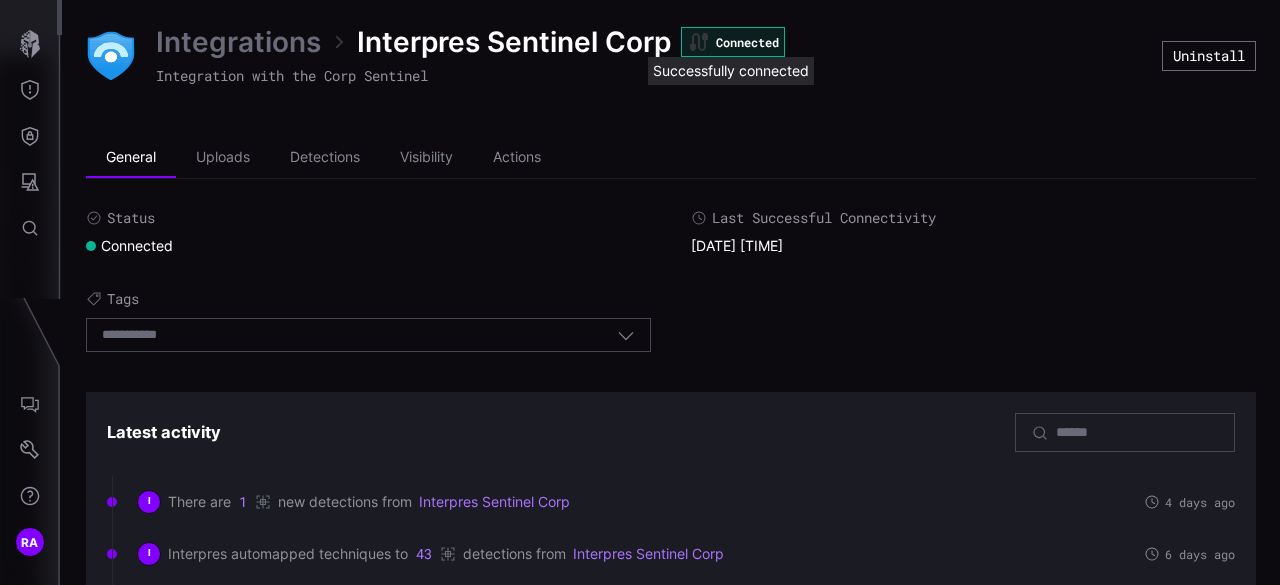 click on "Connected" at bounding box center [733, 42] 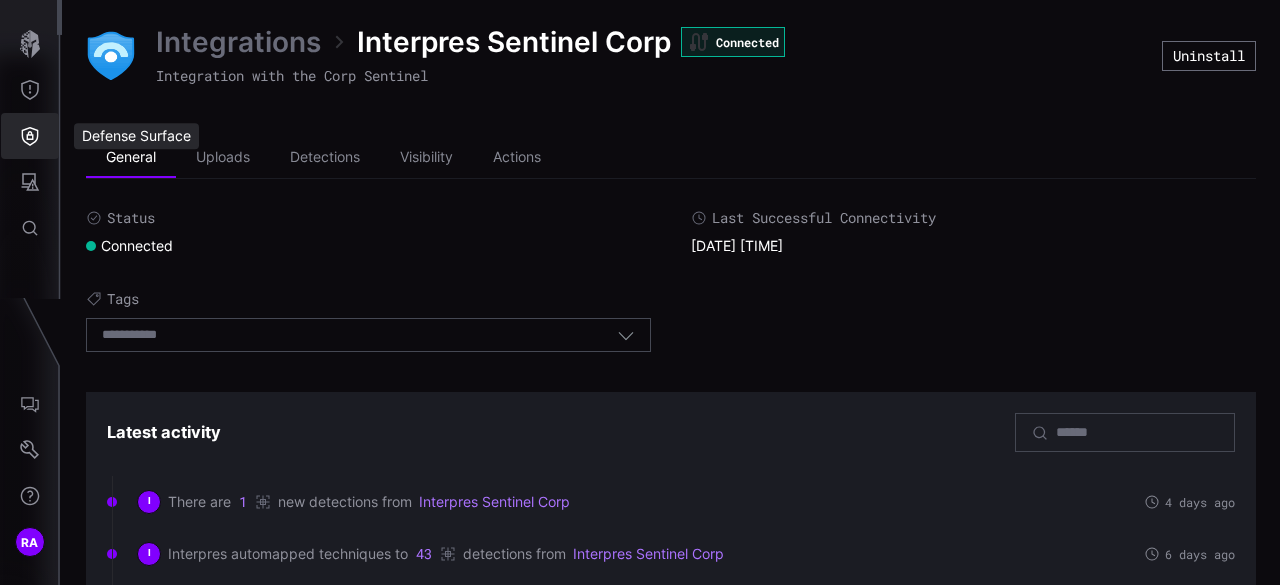 click 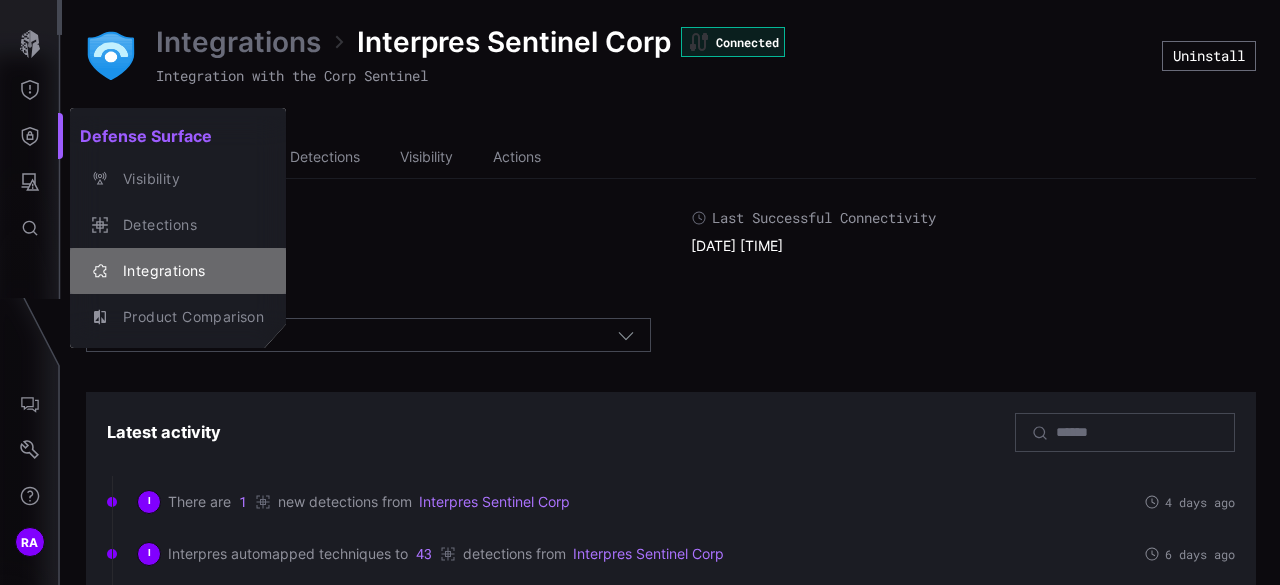 click on "Integrations" at bounding box center [188, 271] 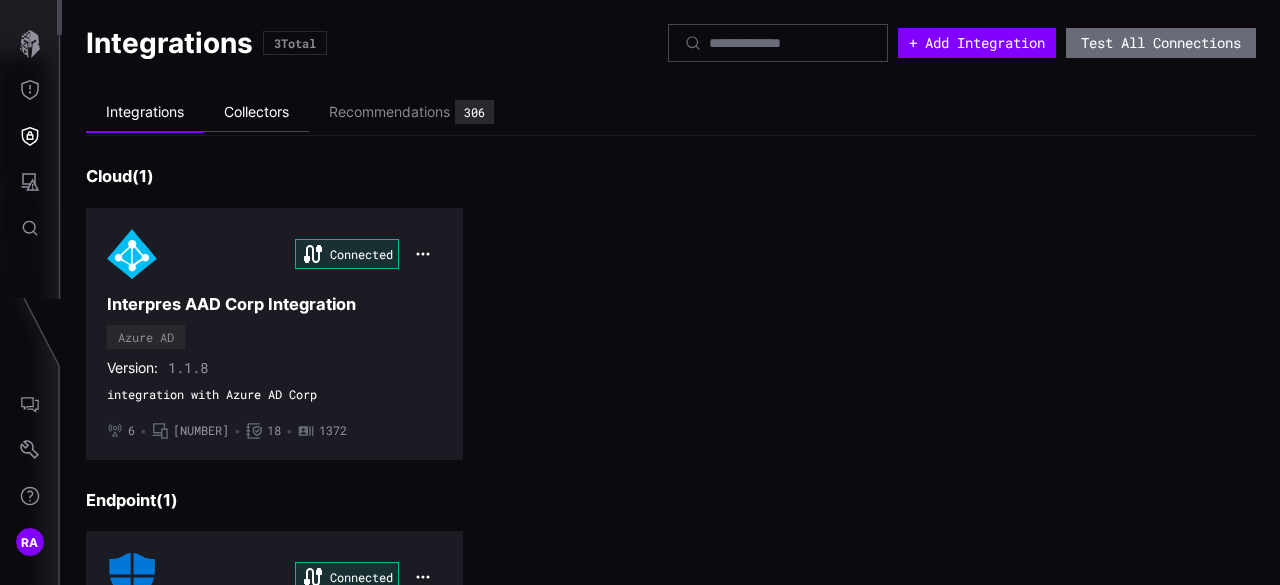 click on "Collectors" at bounding box center [256, 112] 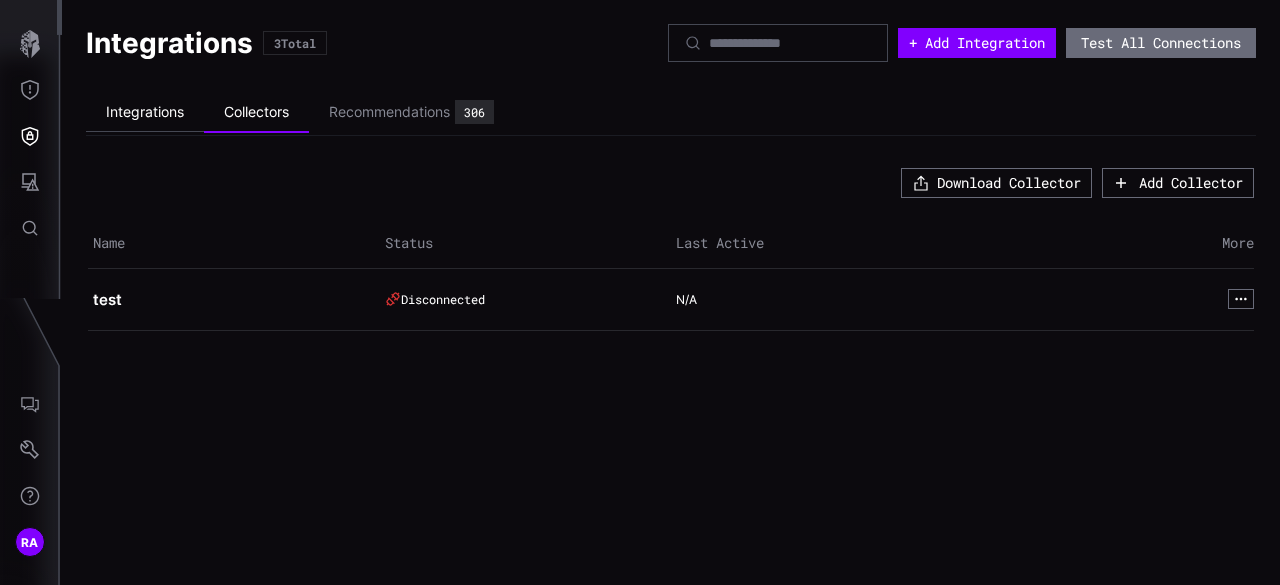 click on "Integrations" at bounding box center (145, 112) 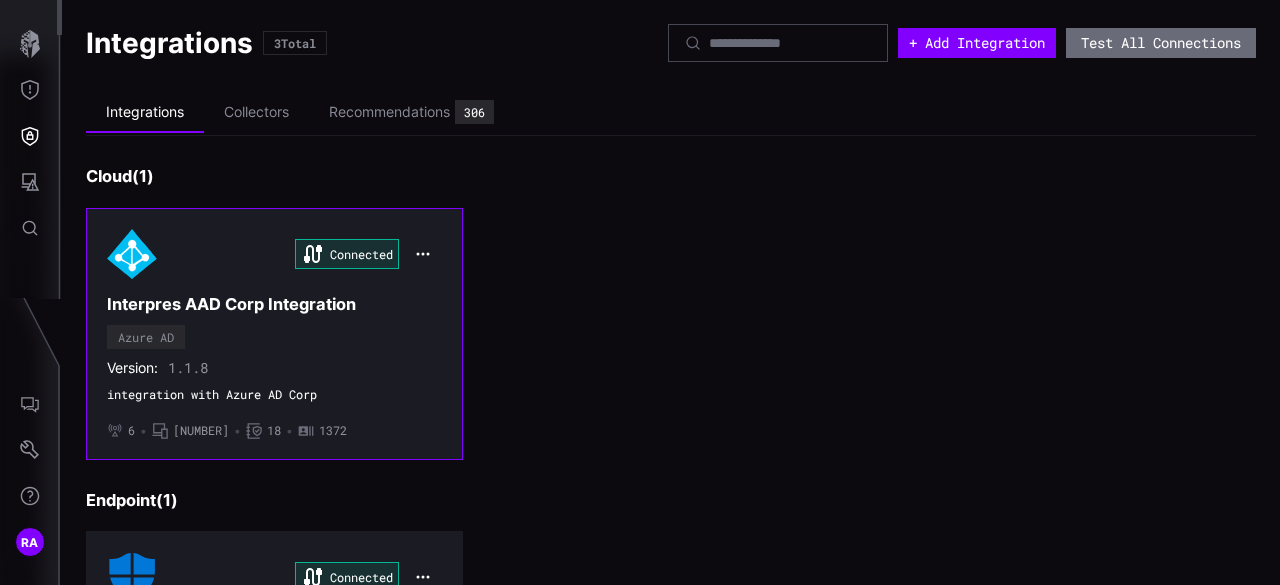 click 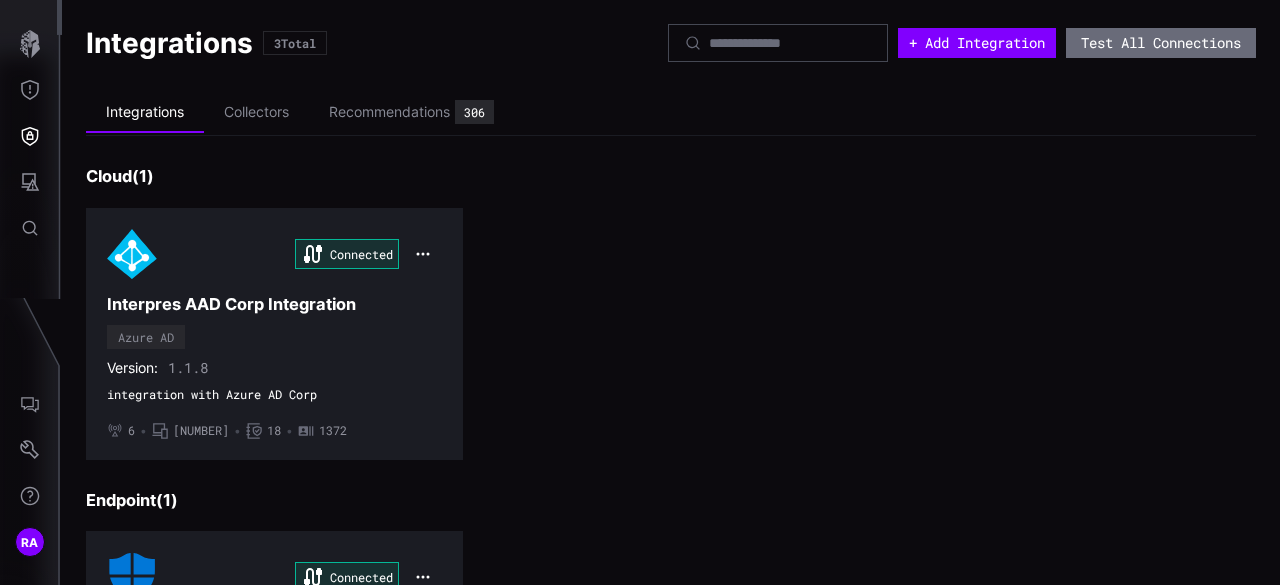click on "Connected Interpres AAD Corp Integration Azure AD Version: 1.1.8 integration with Azure AD Corp • 6 • 1640 • 18 • 1372" at bounding box center (671, 334) 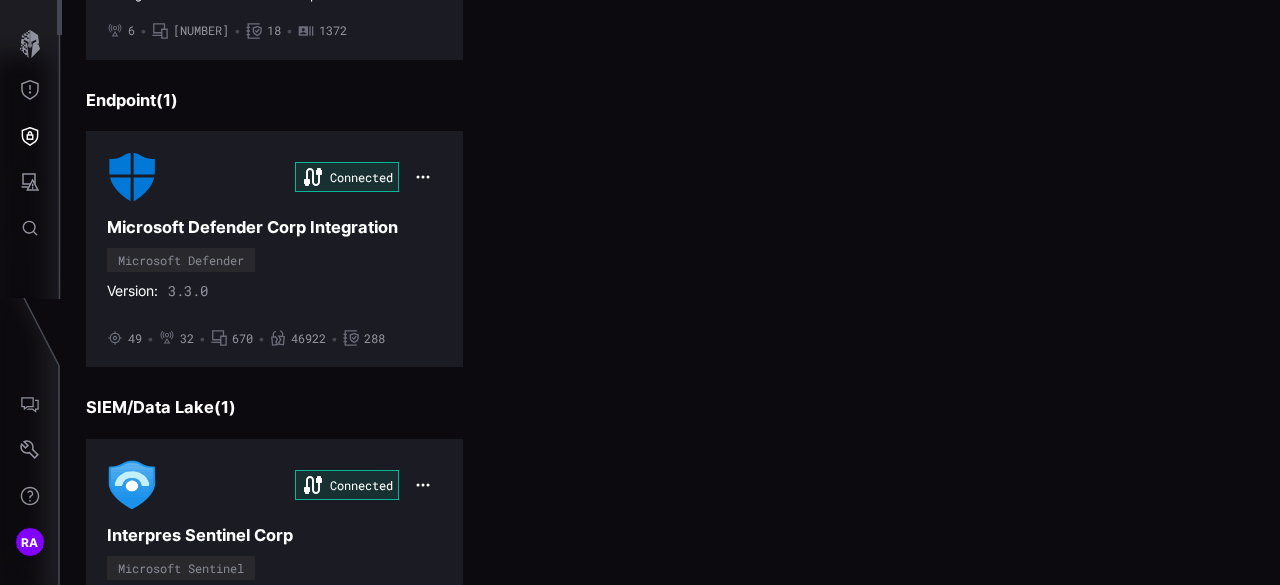 scroll, scrollTop: 554, scrollLeft: 0, axis: vertical 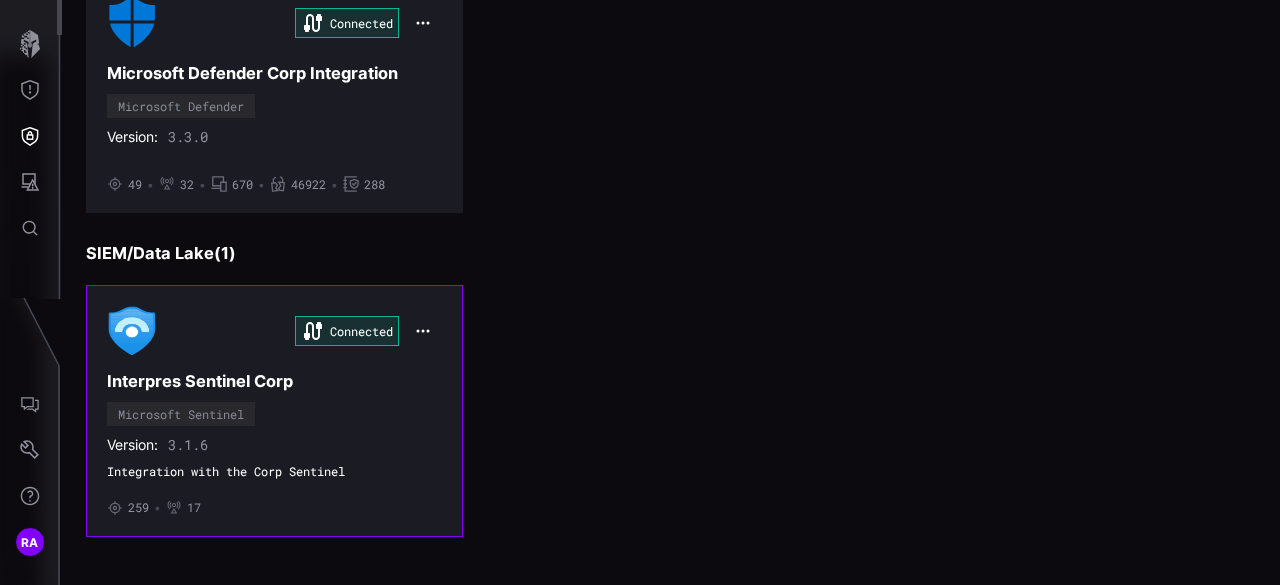 click 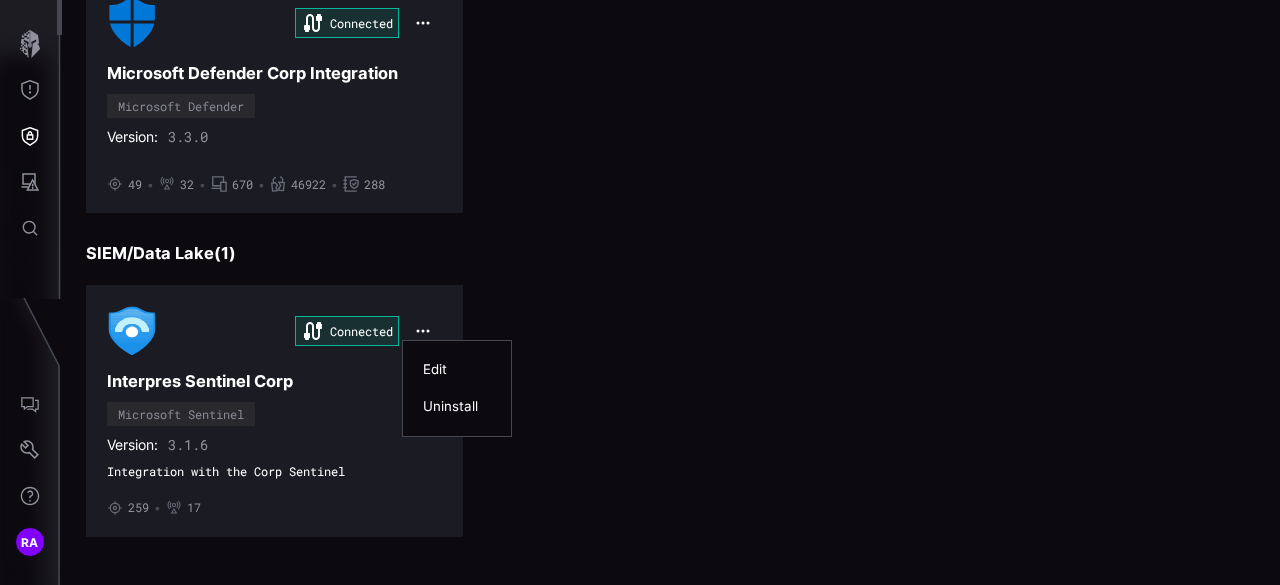 click on "Edit" at bounding box center [457, 369] 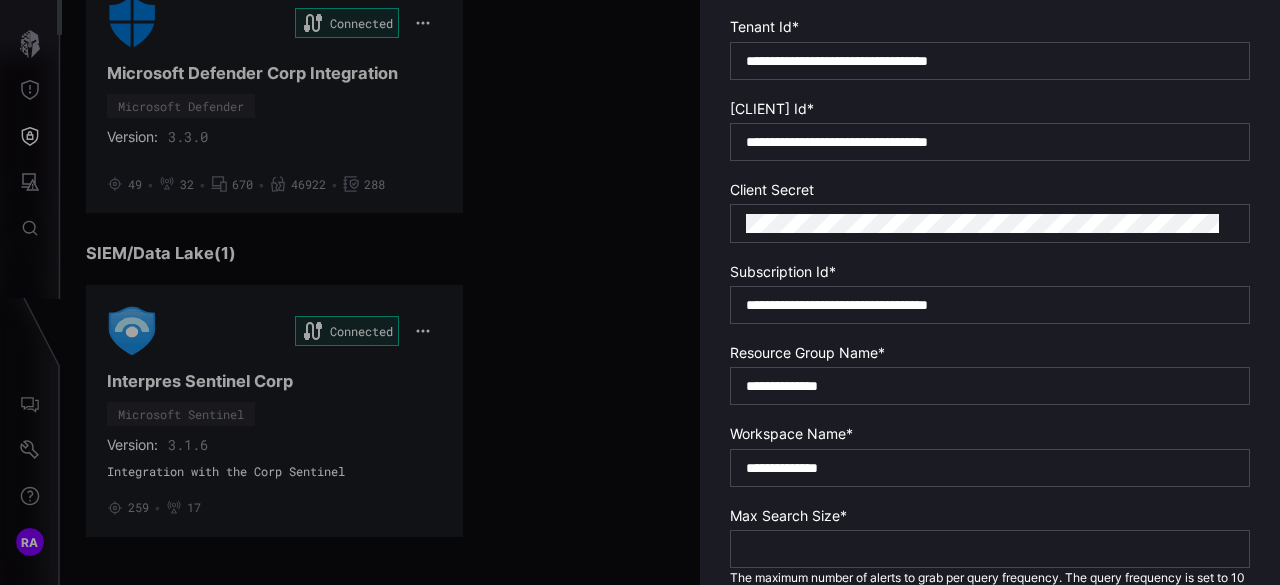 scroll, scrollTop: 451, scrollLeft: 0, axis: vertical 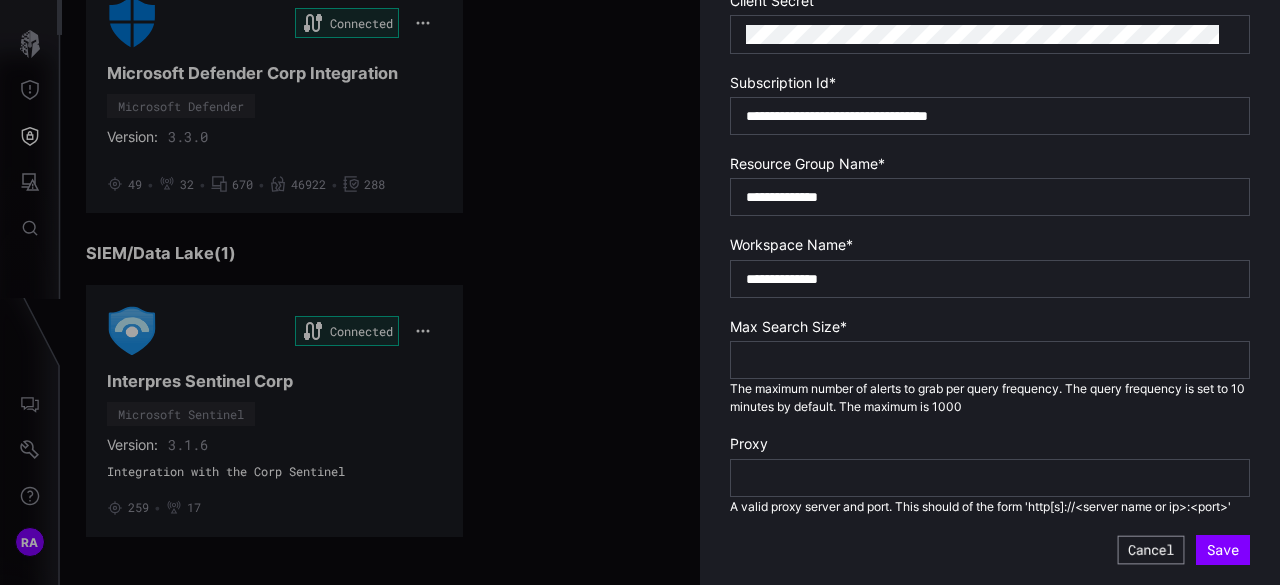 click on "Cancel" at bounding box center (1151, 550) 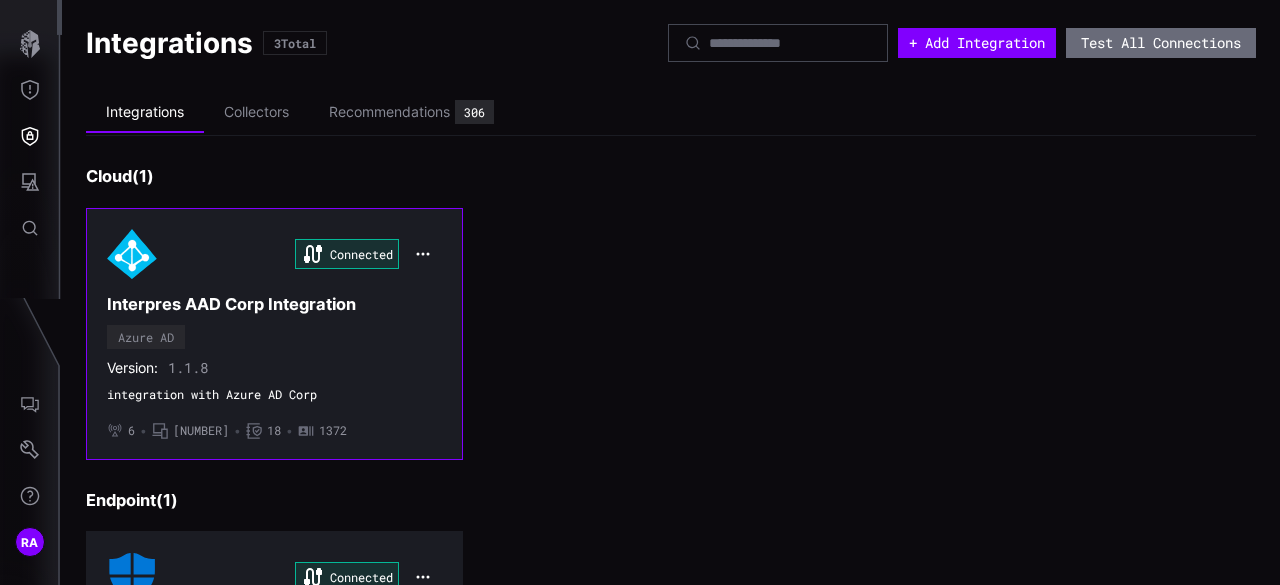 scroll, scrollTop: 100, scrollLeft: 0, axis: vertical 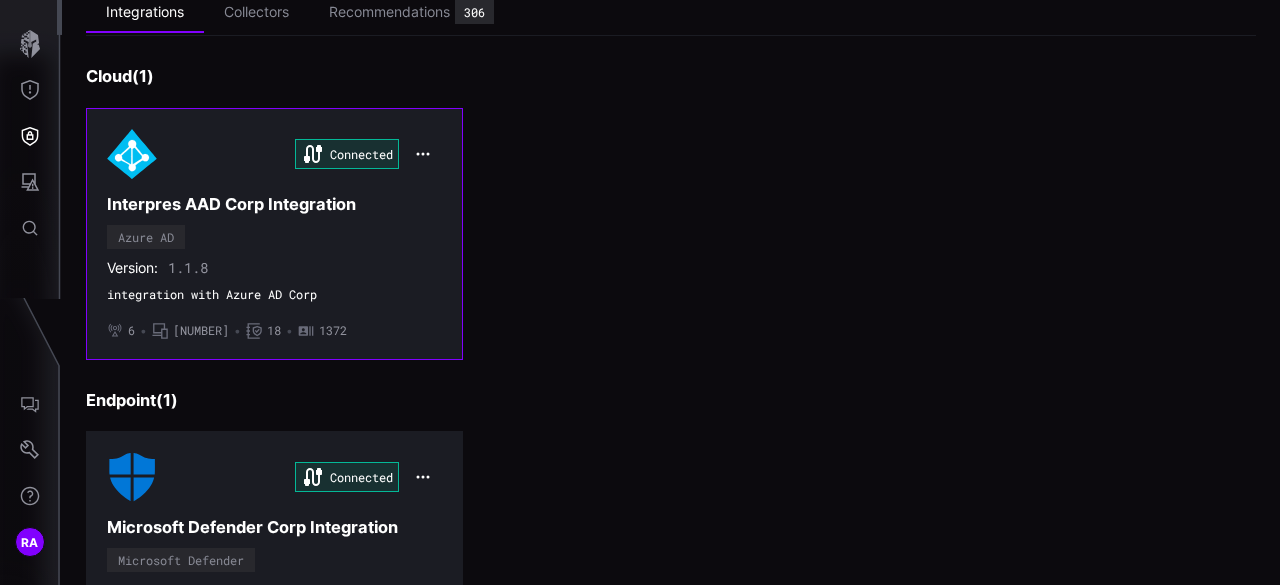 click 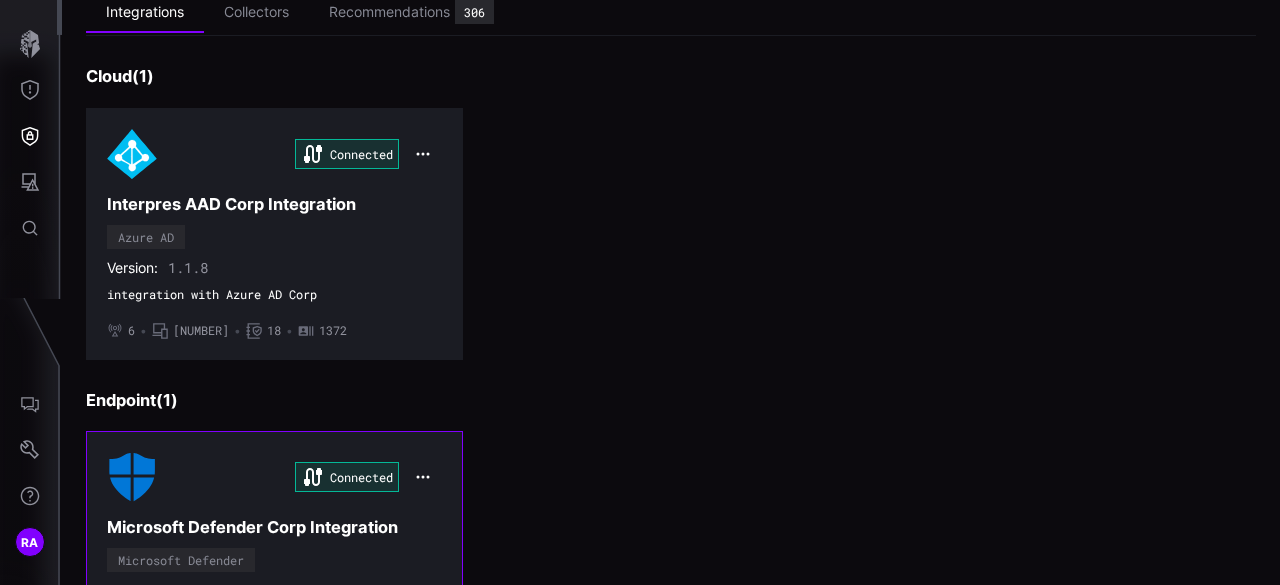 click 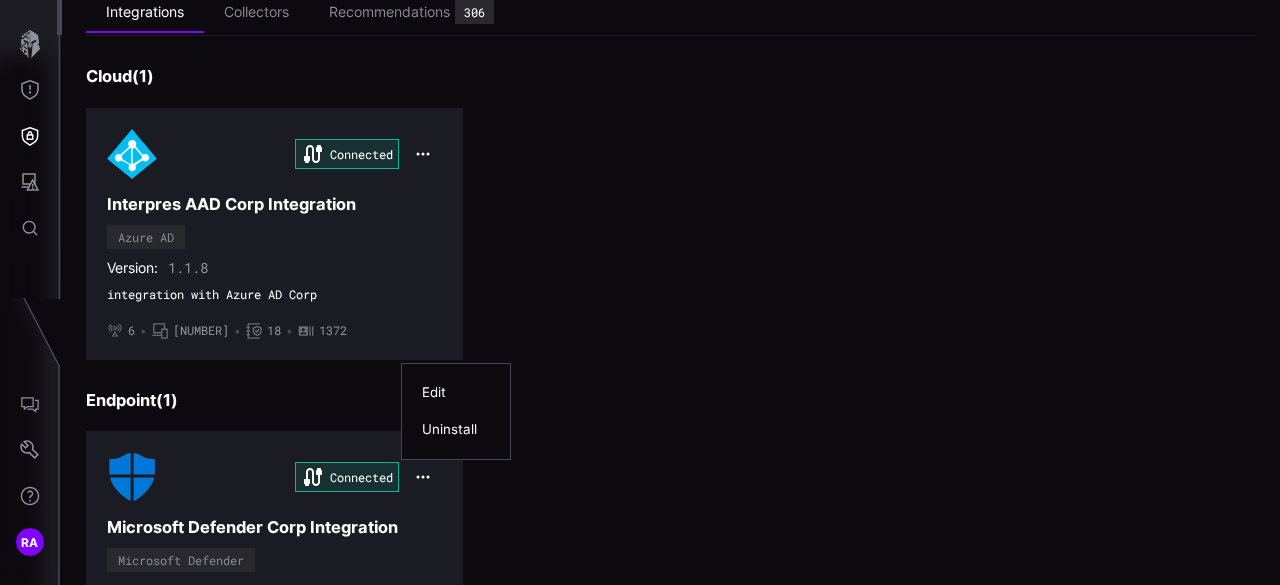 click on "Edit" at bounding box center (456, 392) 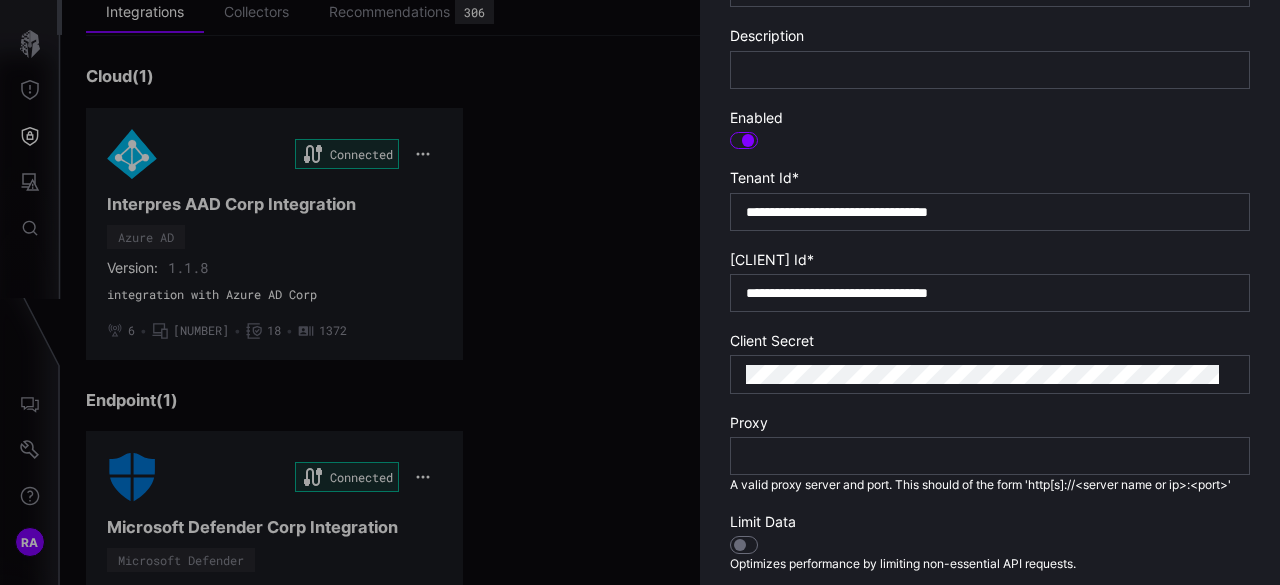 scroll, scrollTop: 470, scrollLeft: 0, axis: vertical 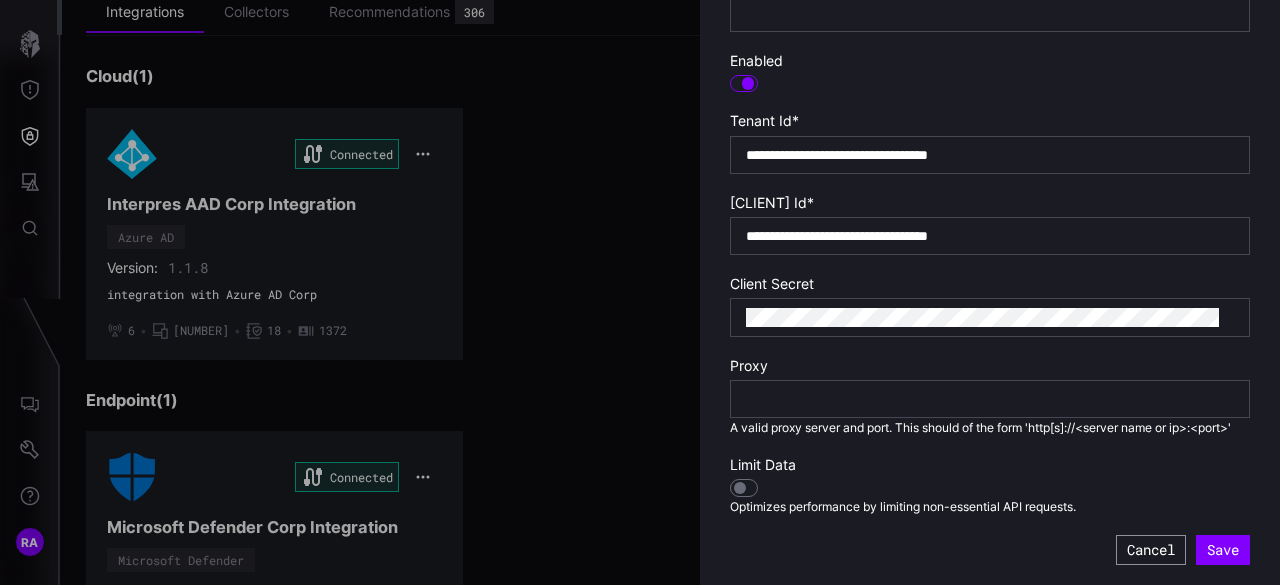 click on "Cancel" at bounding box center (1151, 550) 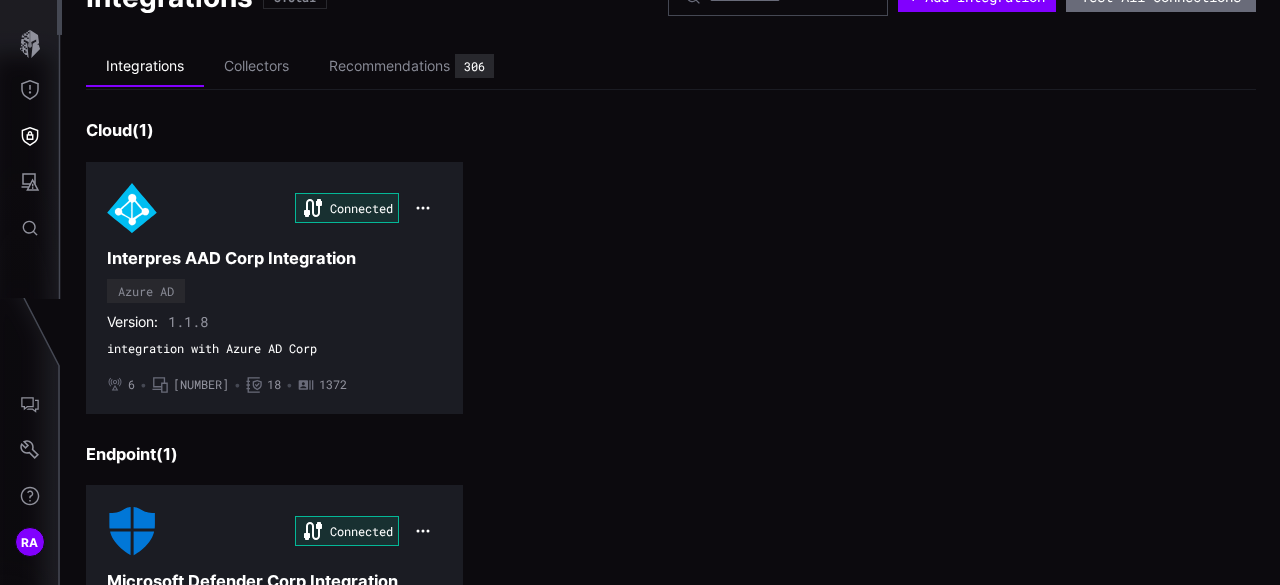 scroll, scrollTop: 0, scrollLeft: 0, axis: both 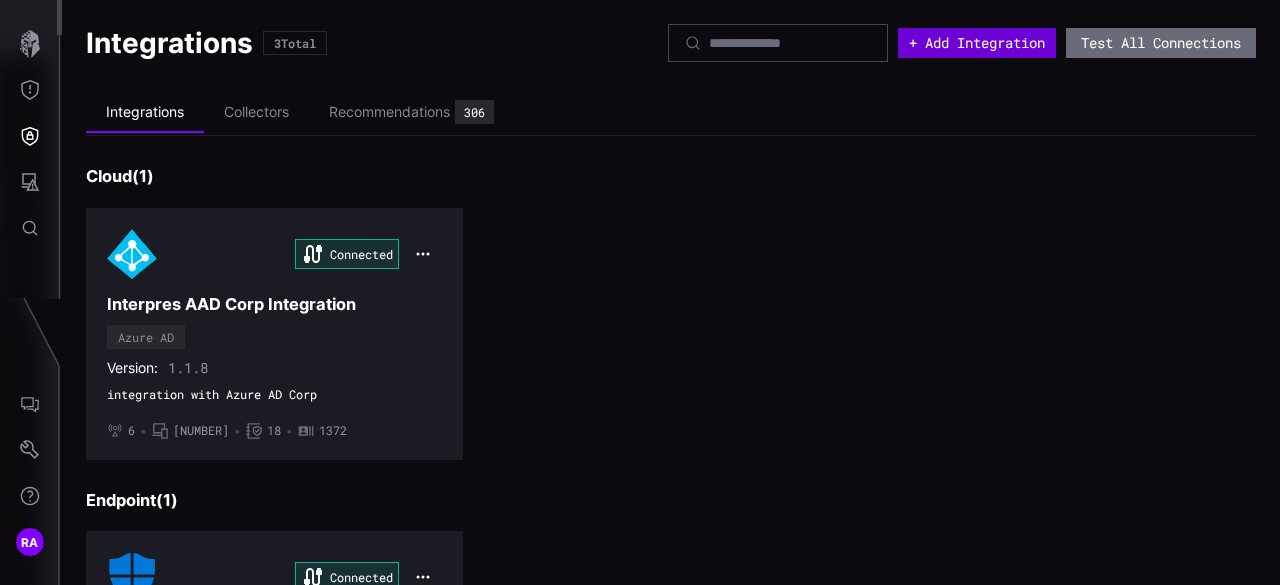 click on "+ Add Integration" at bounding box center (977, 43) 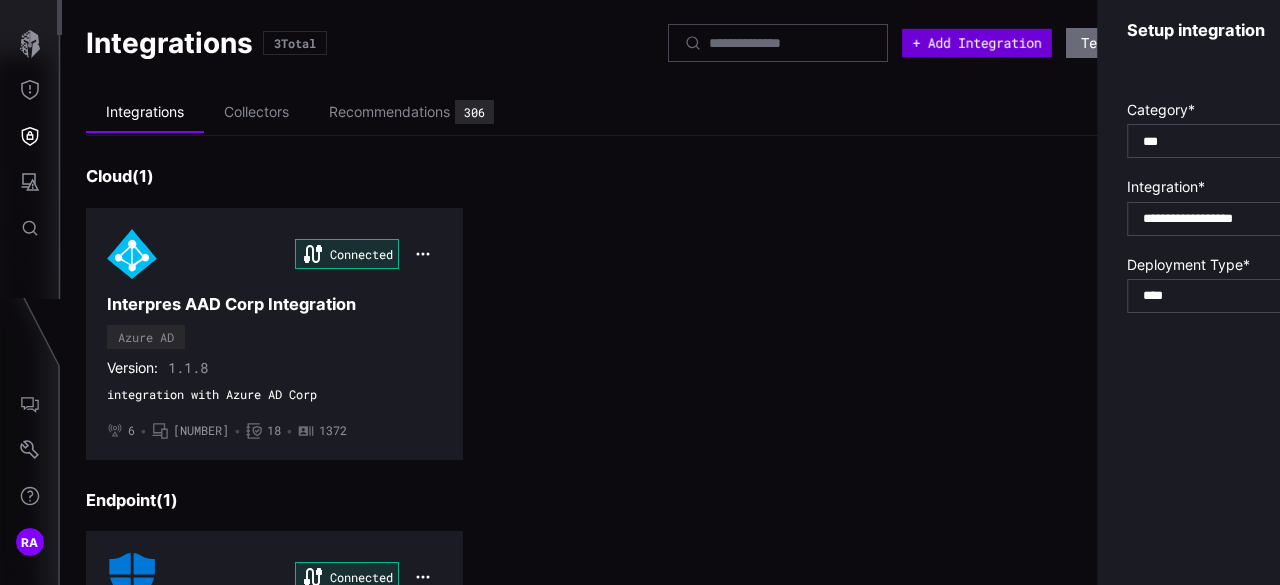 type 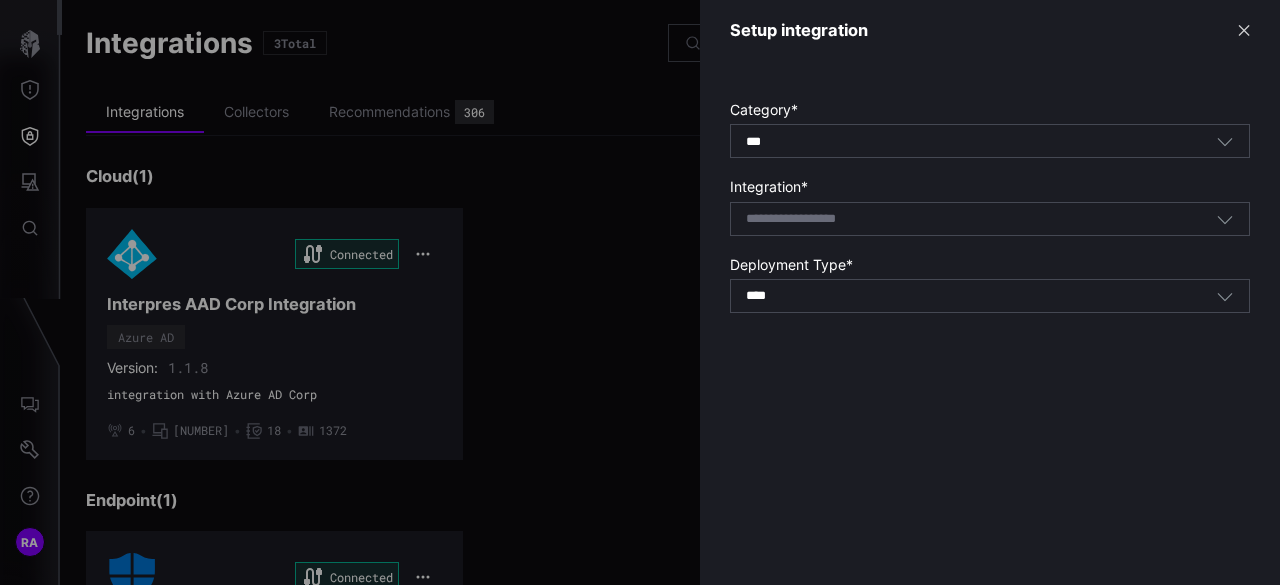 click on "*** All" at bounding box center [981, 142] 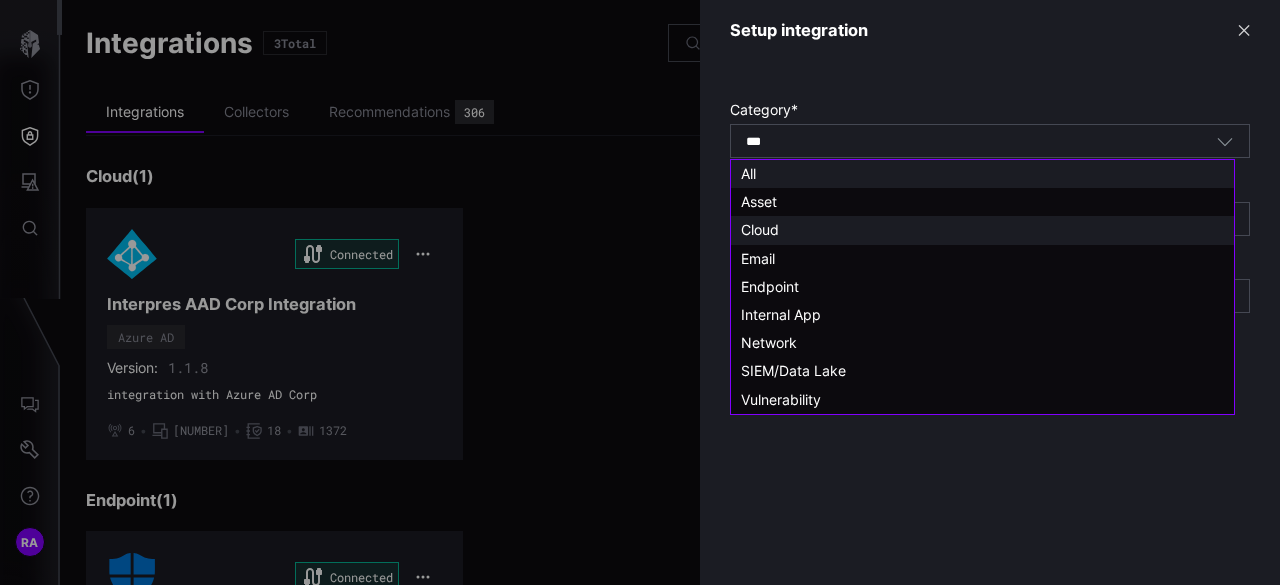 click on "Cloud" at bounding box center (982, 230) 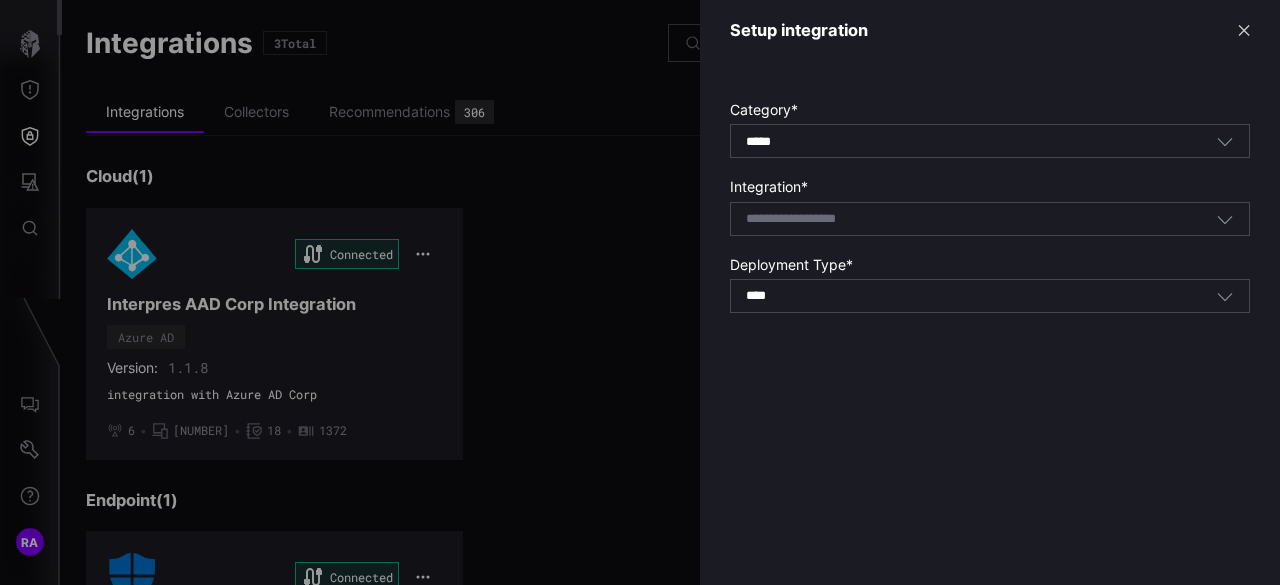 click on "Select integration" at bounding box center [990, 219] 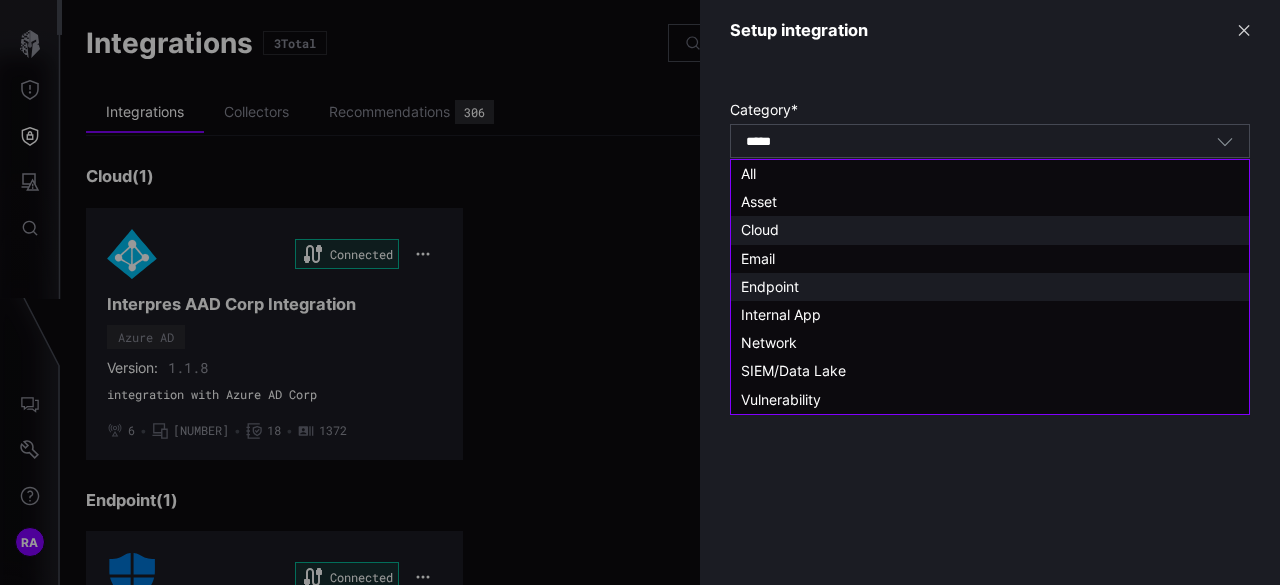 click on "Endpoint" at bounding box center (990, 287) 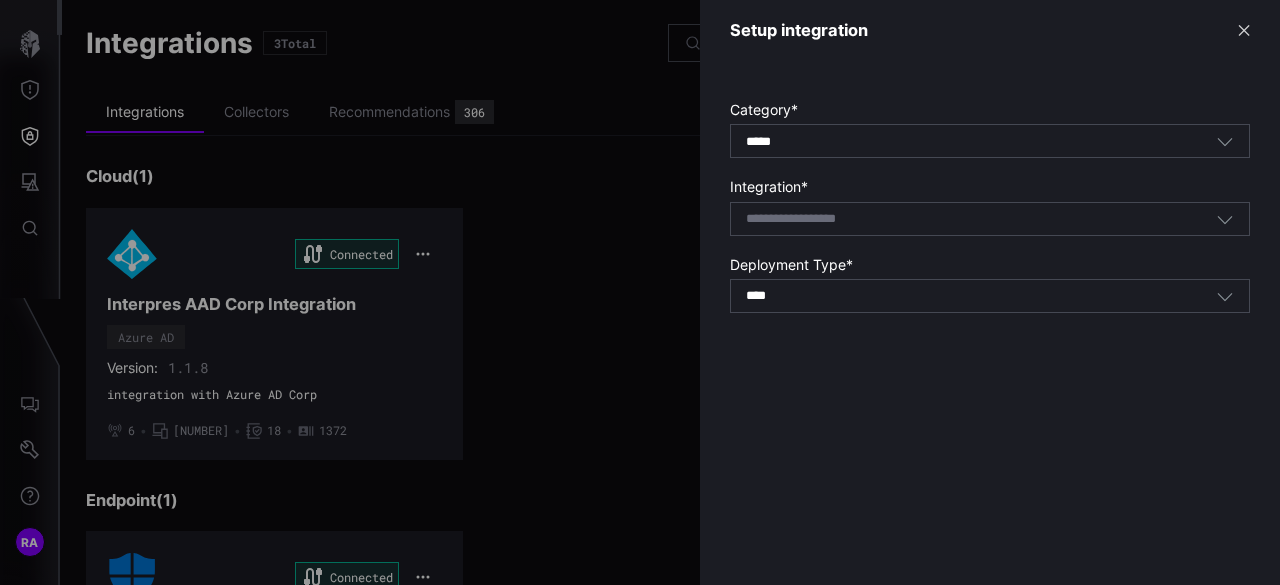 type on "********" 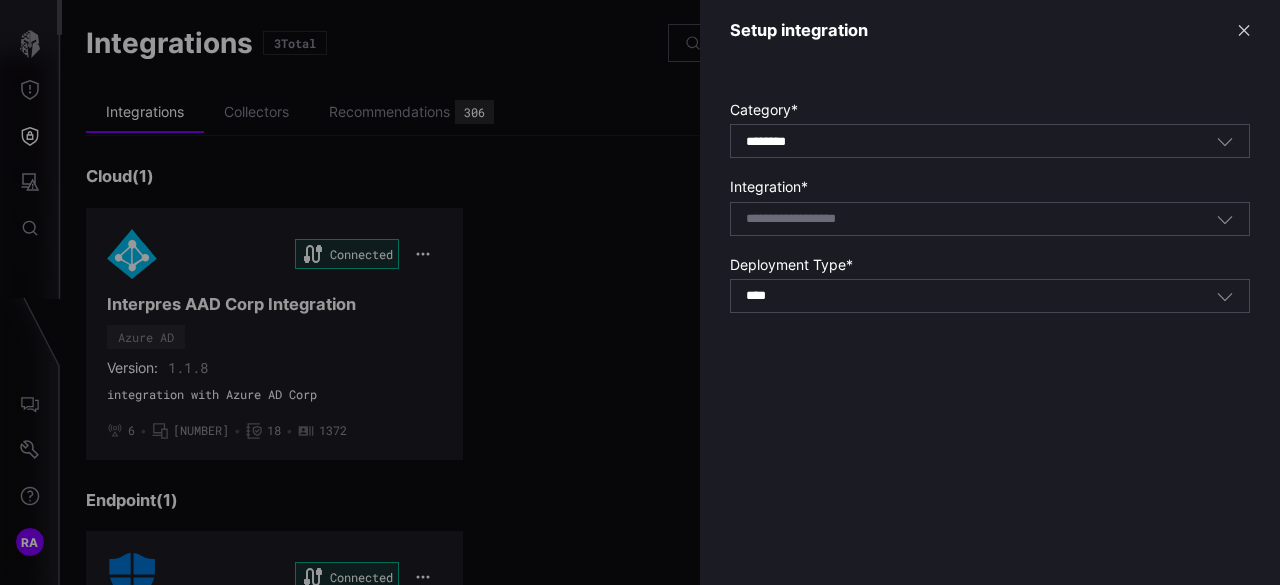 click at bounding box center [801, 219] 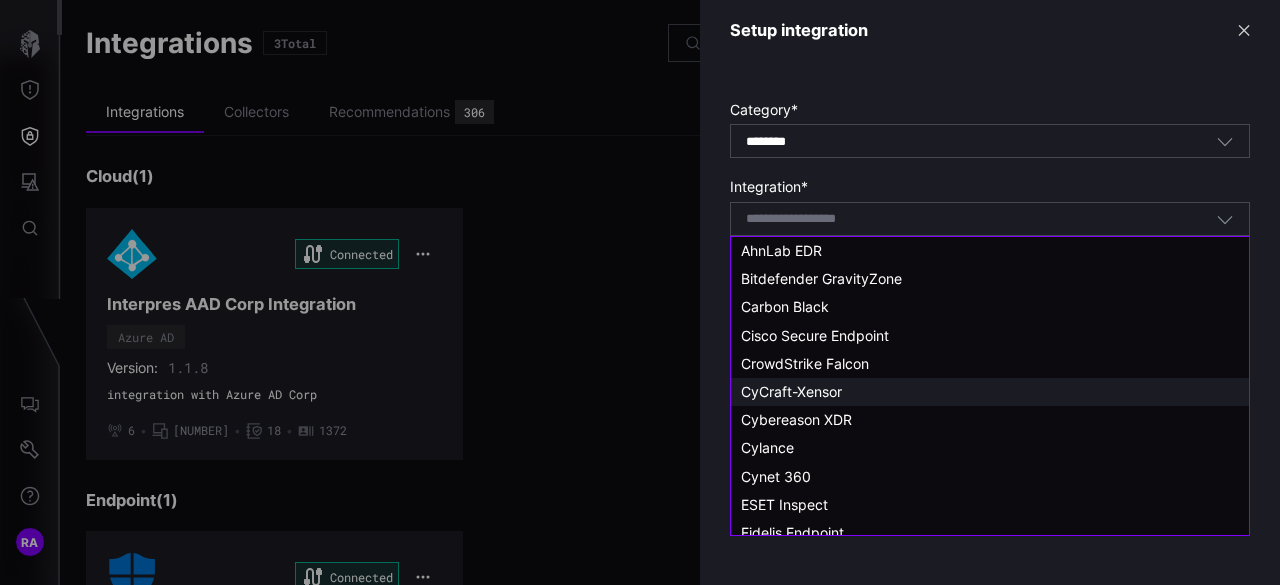scroll, scrollTop: 0, scrollLeft: 0, axis: both 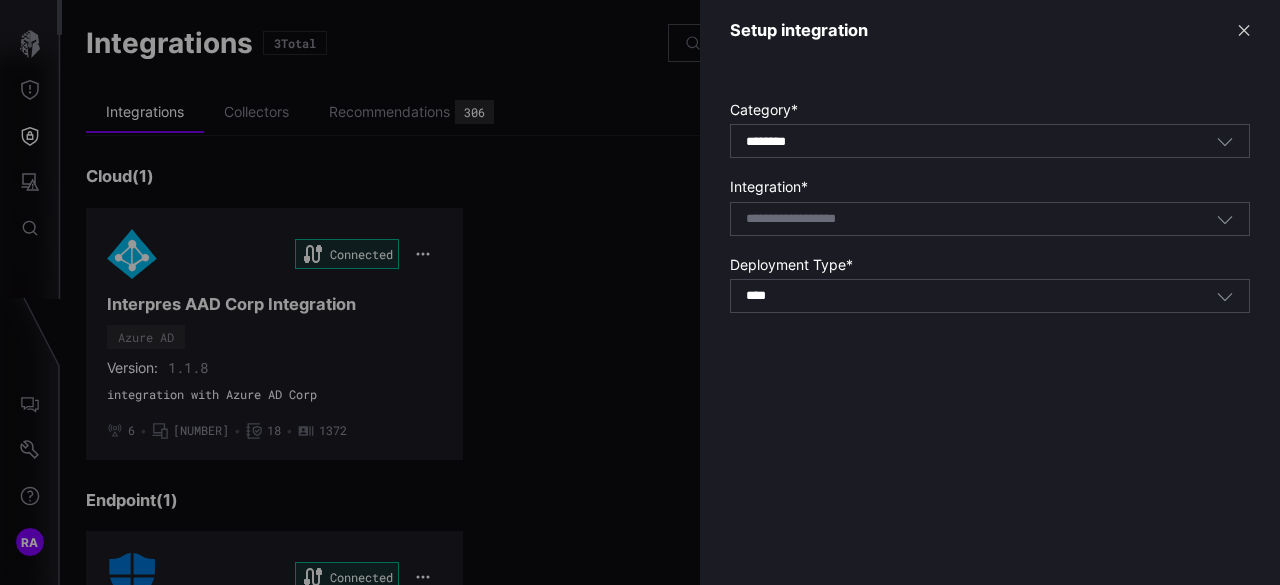 click at bounding box center [640, 292] 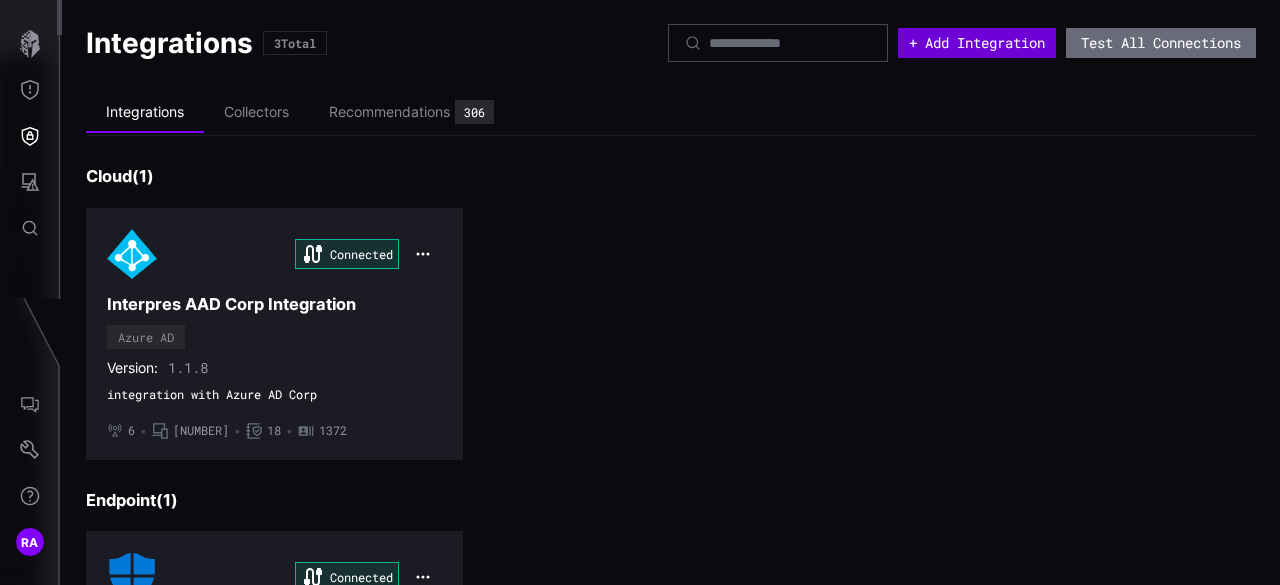 click on "+ Add Integration" at bounding box center (977, 43) 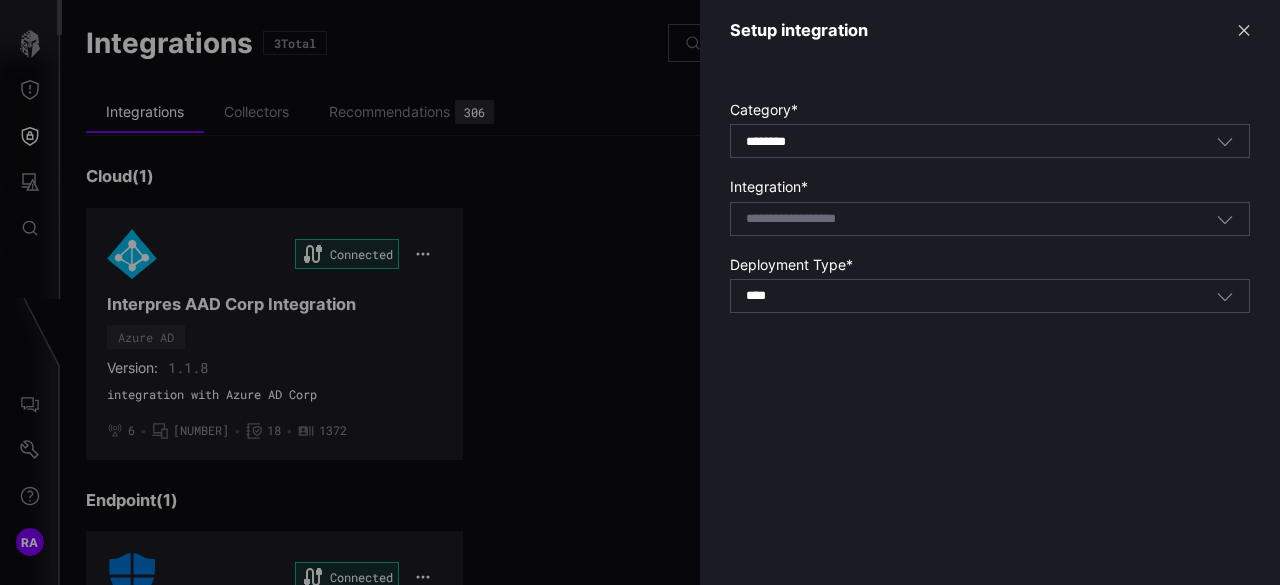 click at bounding box center (817, 219) 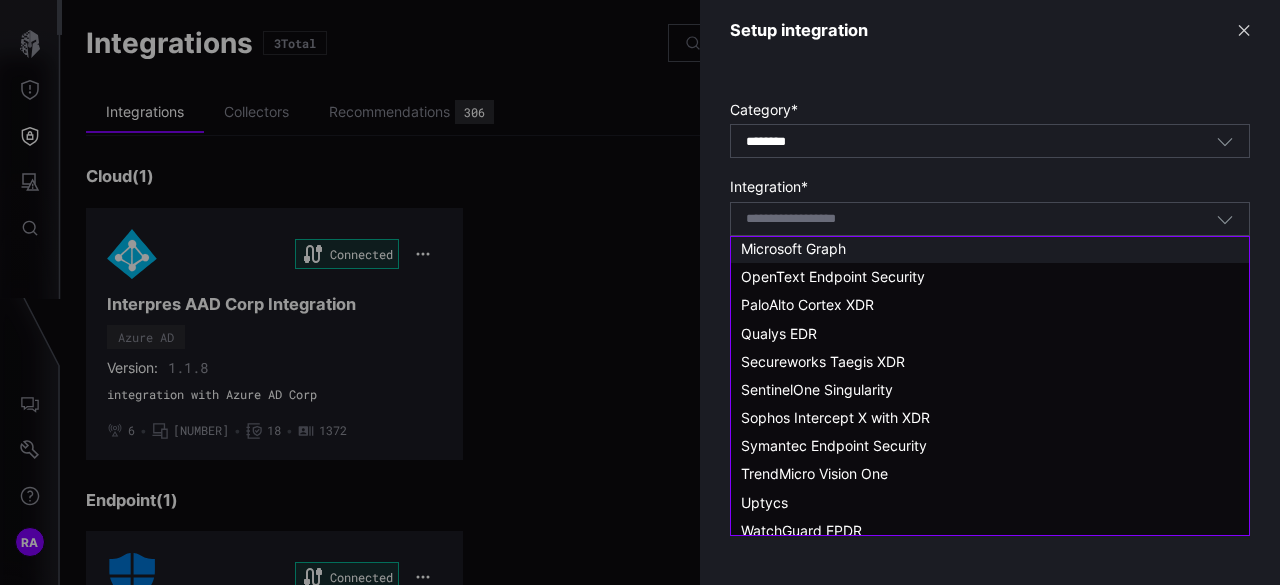 scroll, scrollTop: 600, scrollLeft: 0, axis: vertical 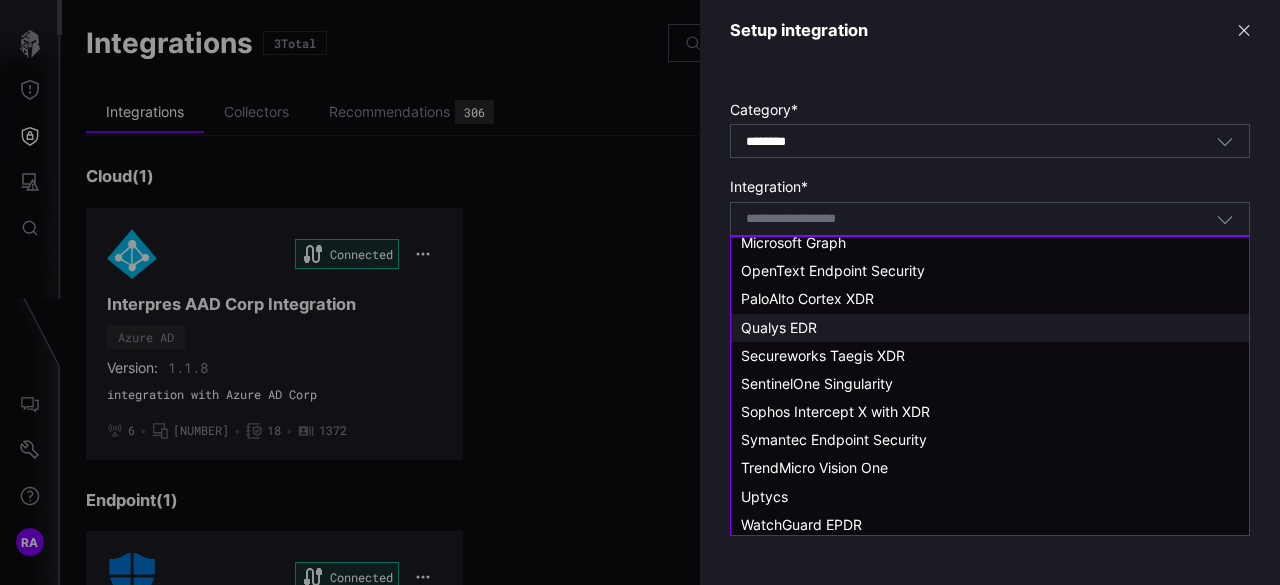 click on "Qualys EDR" at bounding box center (990, 328) 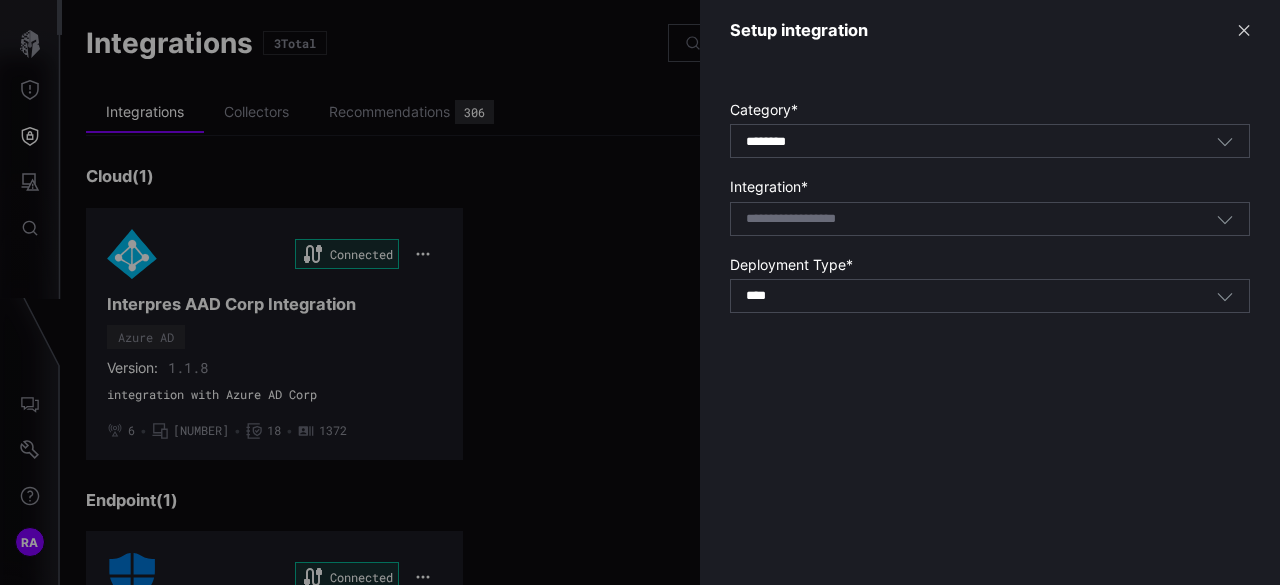 type on "**********" 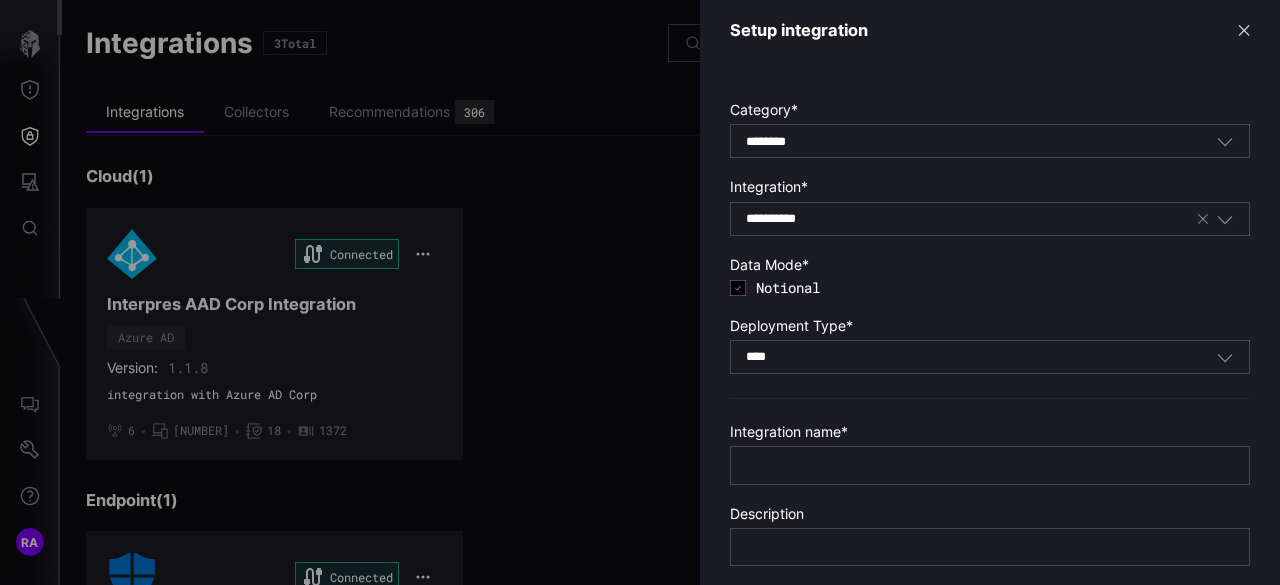 scroll, scrollTop: 48, scrollLeft: 0, axis: vertical 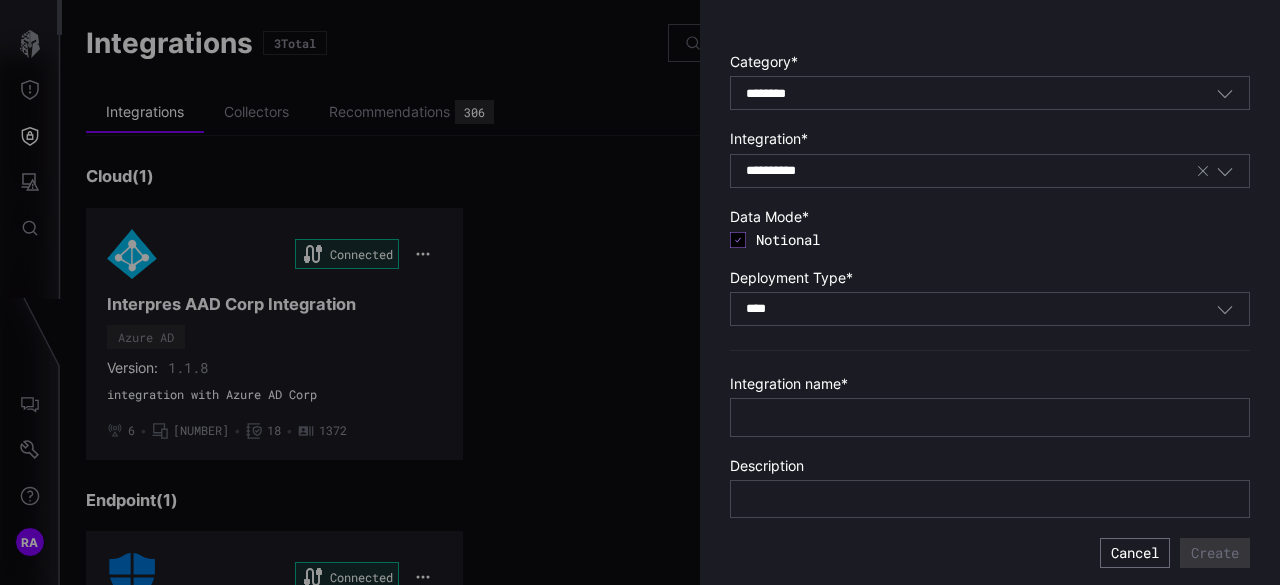 click on "**** SaaS" at bounding box center (981, 309) 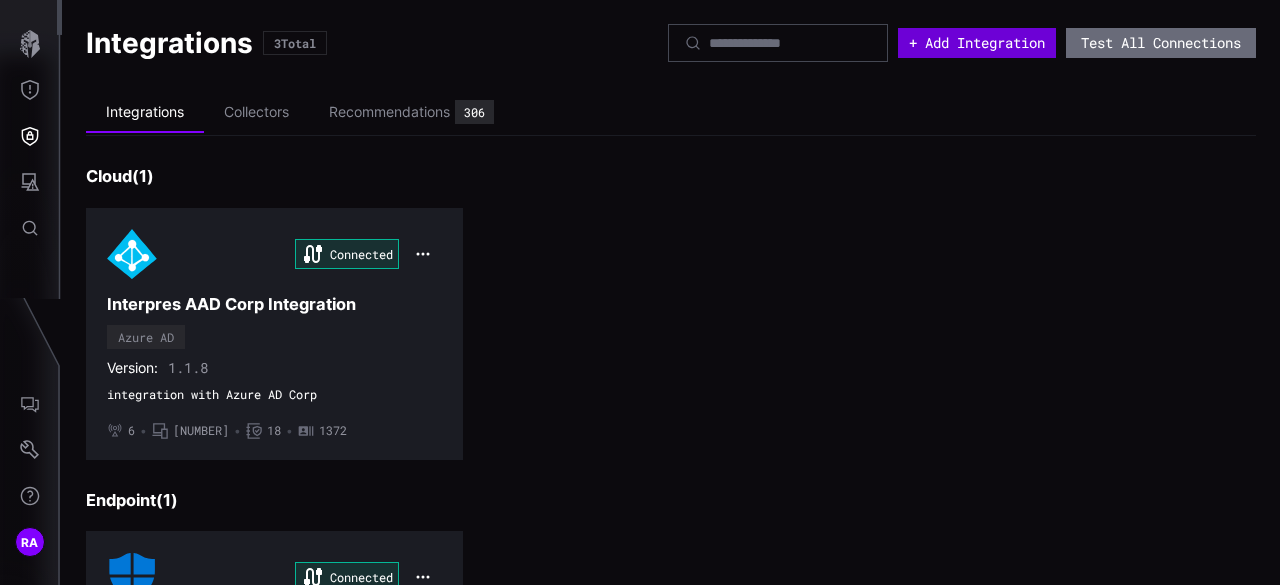 click on "+ Add Integration" at bounding box center (977, 43) 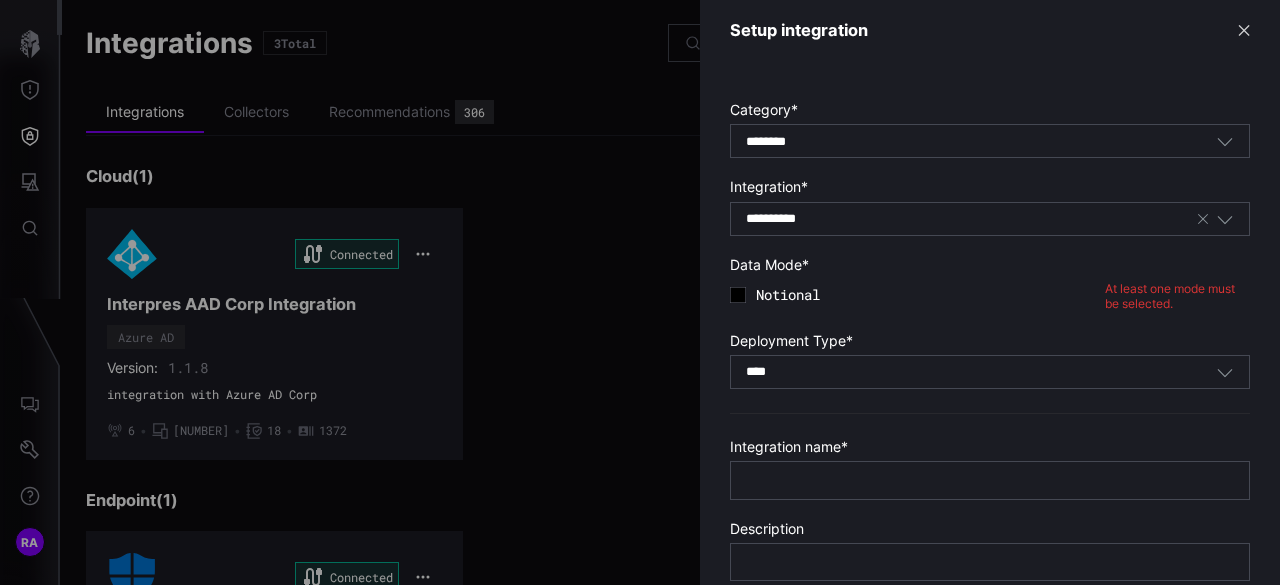 click on "******** Endpoint" at bounding box center [981, 142] 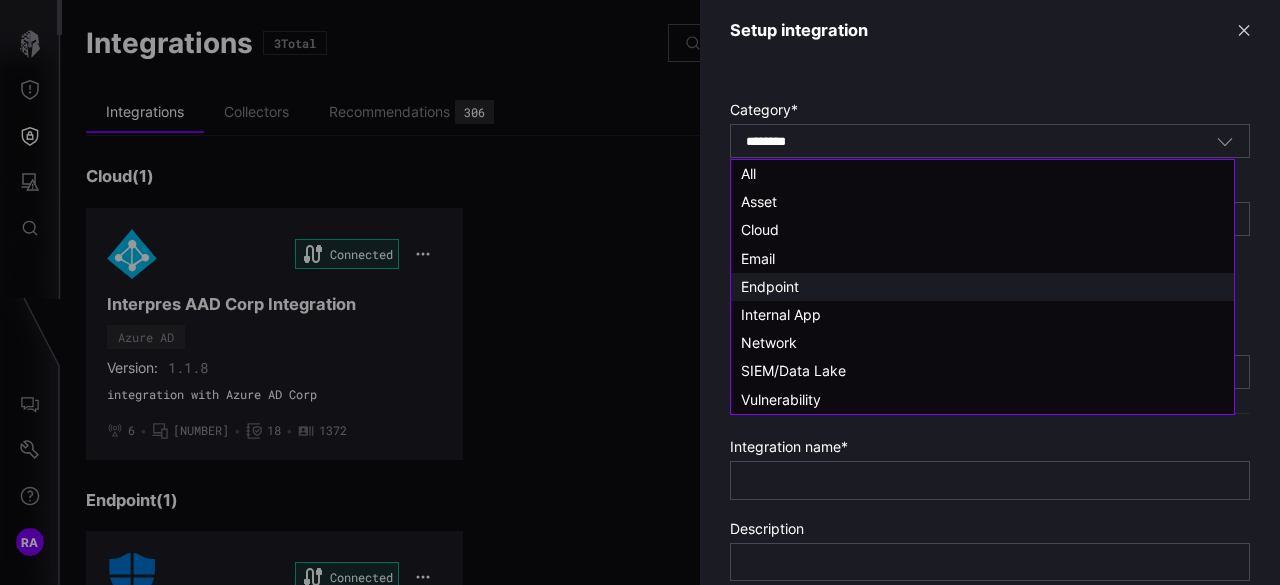 click on "Endpoint" at bounding box center (982, 287) 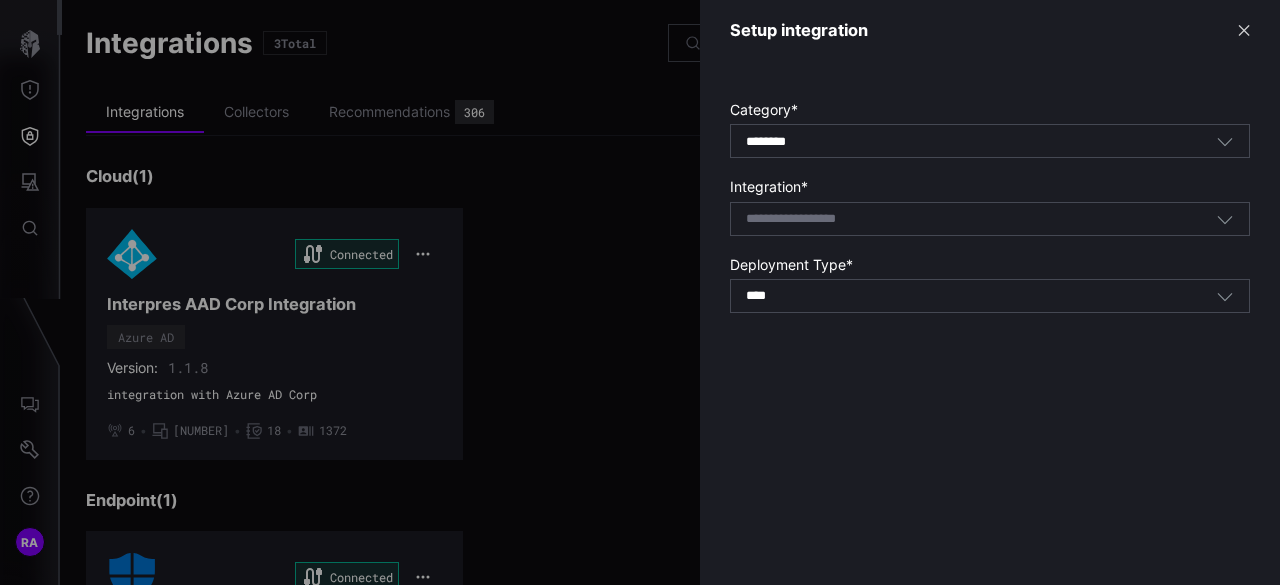 click at bounding box center (801, 219) 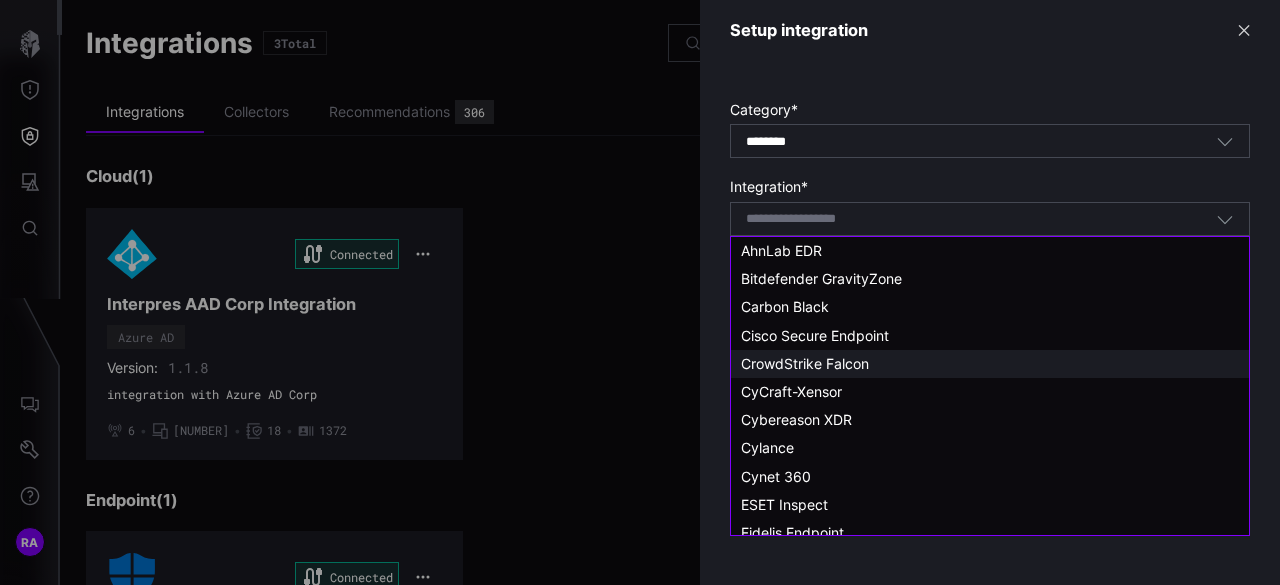 click on "CrowdStrike Falcon" at bounding box center (805, 363) 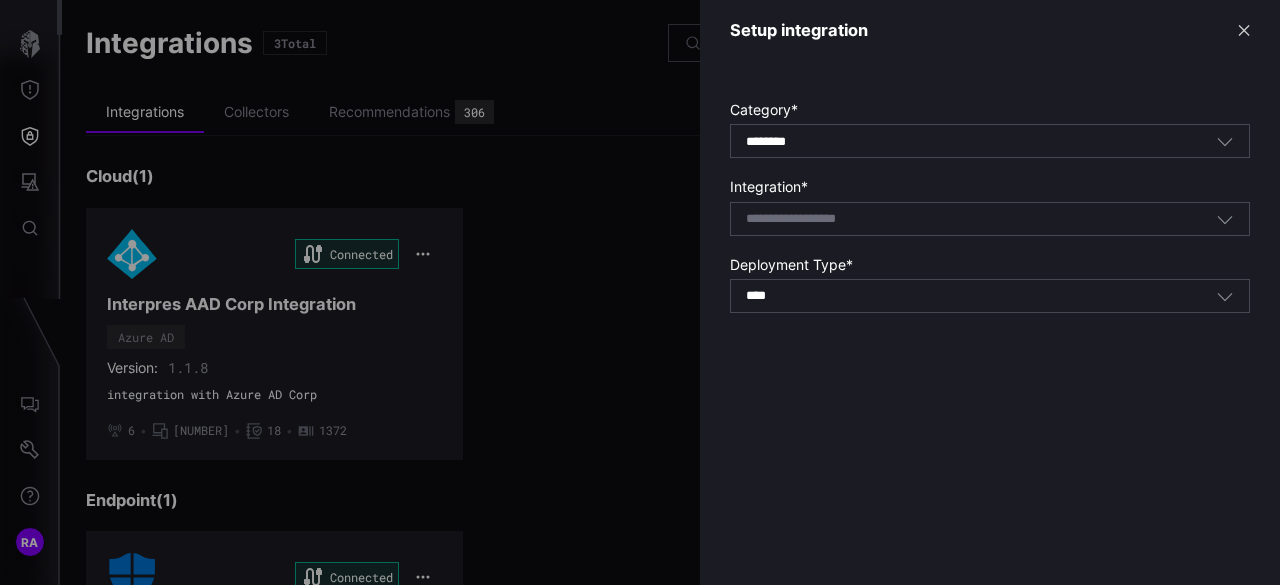 type on "**********" 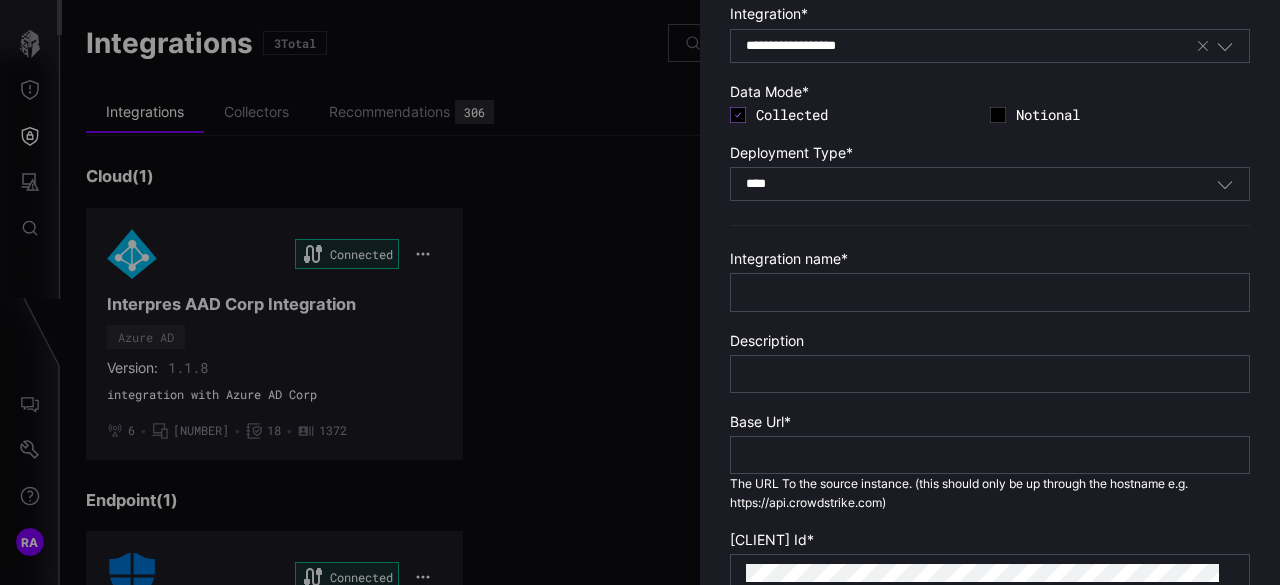scroll, scrollTop: 143, scrollLeft: 0, axis: vertical 